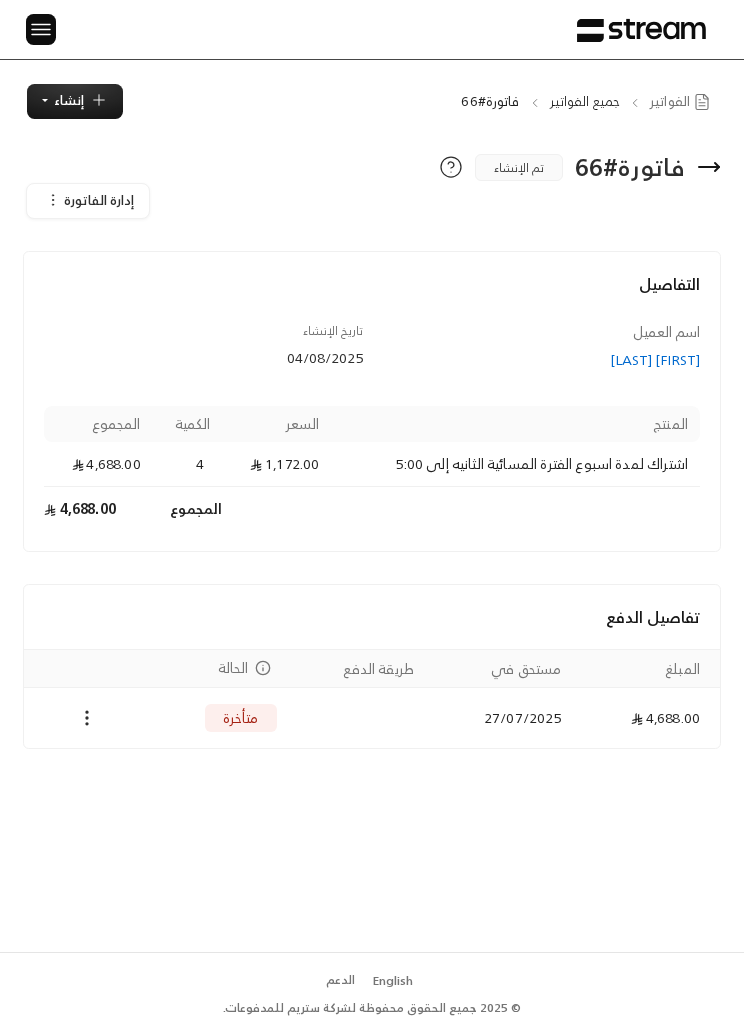 scroll, scrollTop: 0, scrollLeft: 0, axis: both 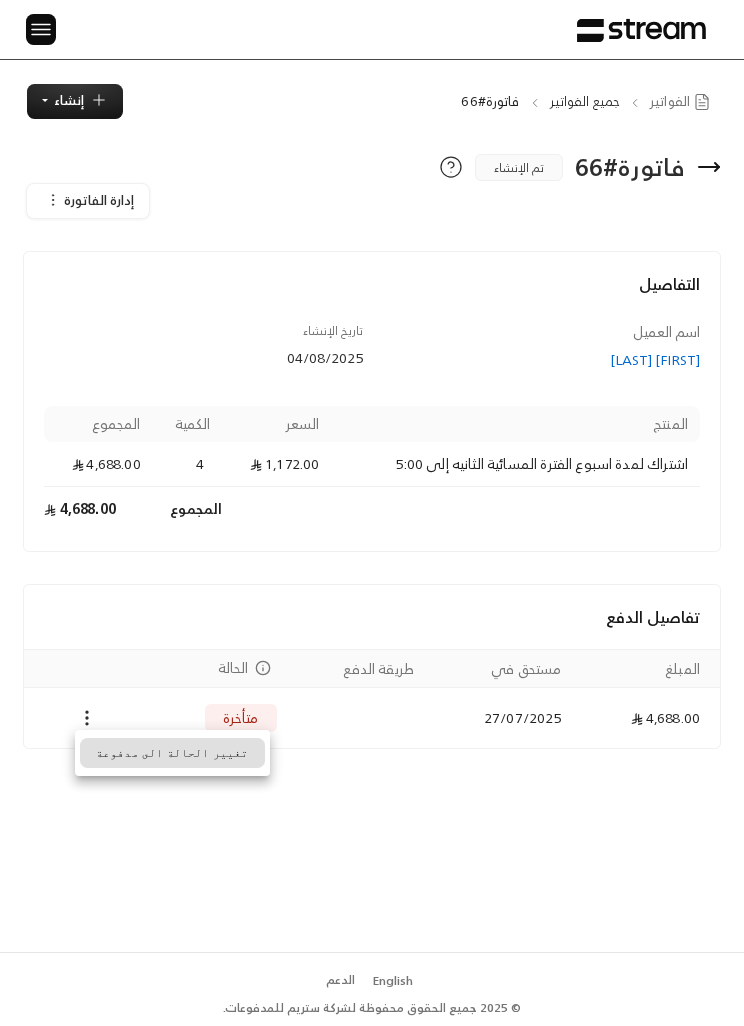 click on "تغيير الحالة الى مدفوعة" at bounding box center [172, 753] 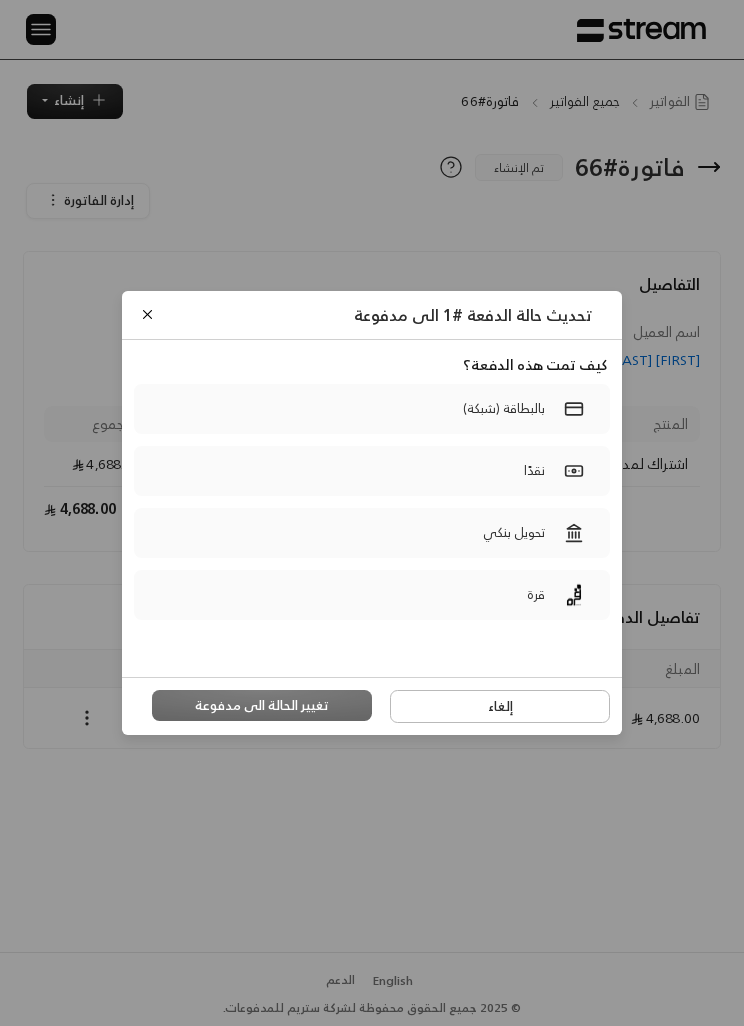 click on "بالبطاقة (شبكة)" at bounding box center [372, 409] 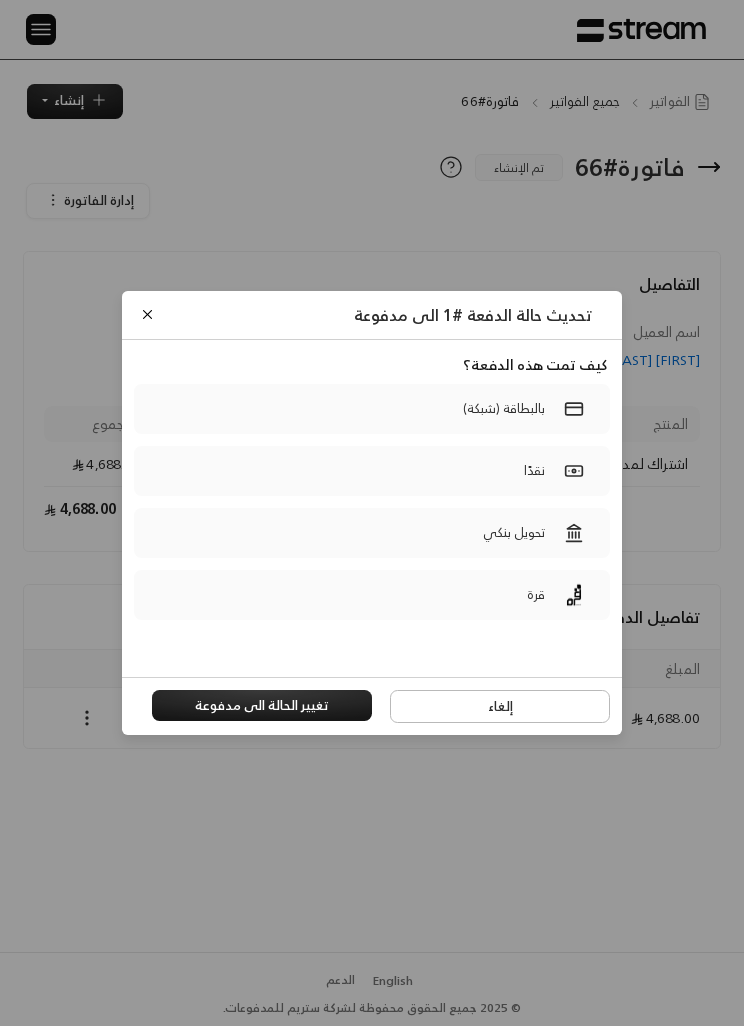 click on "تحويل بنكي" at bounding box center (372, 533) 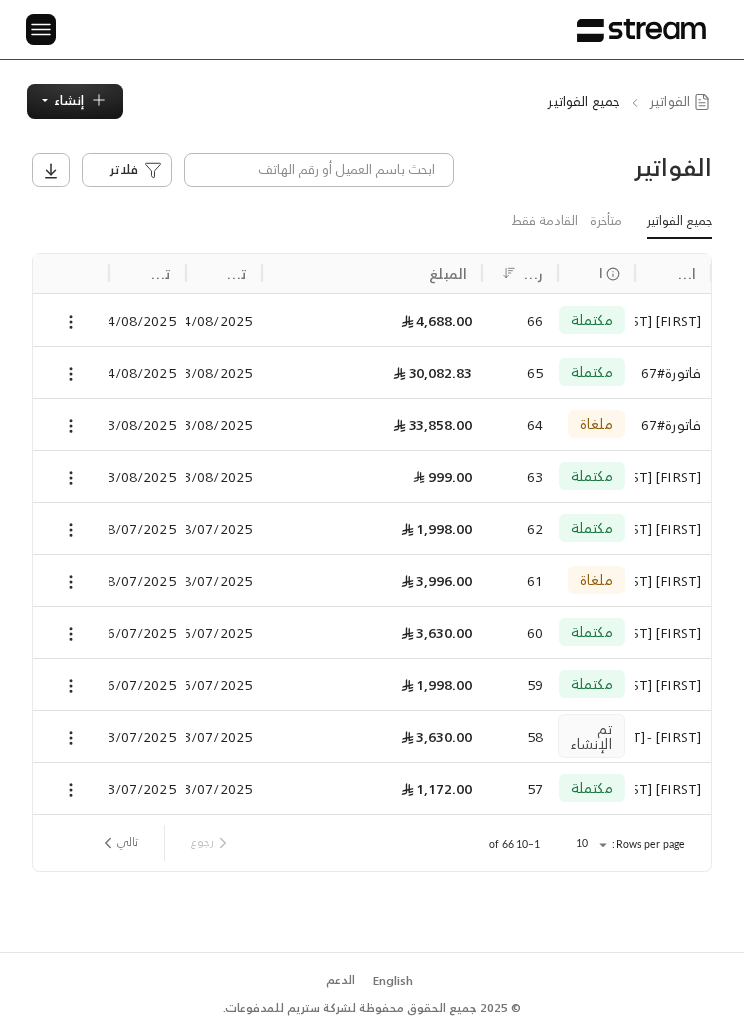 click on "إنشاء" at bounding box center [75, 101] 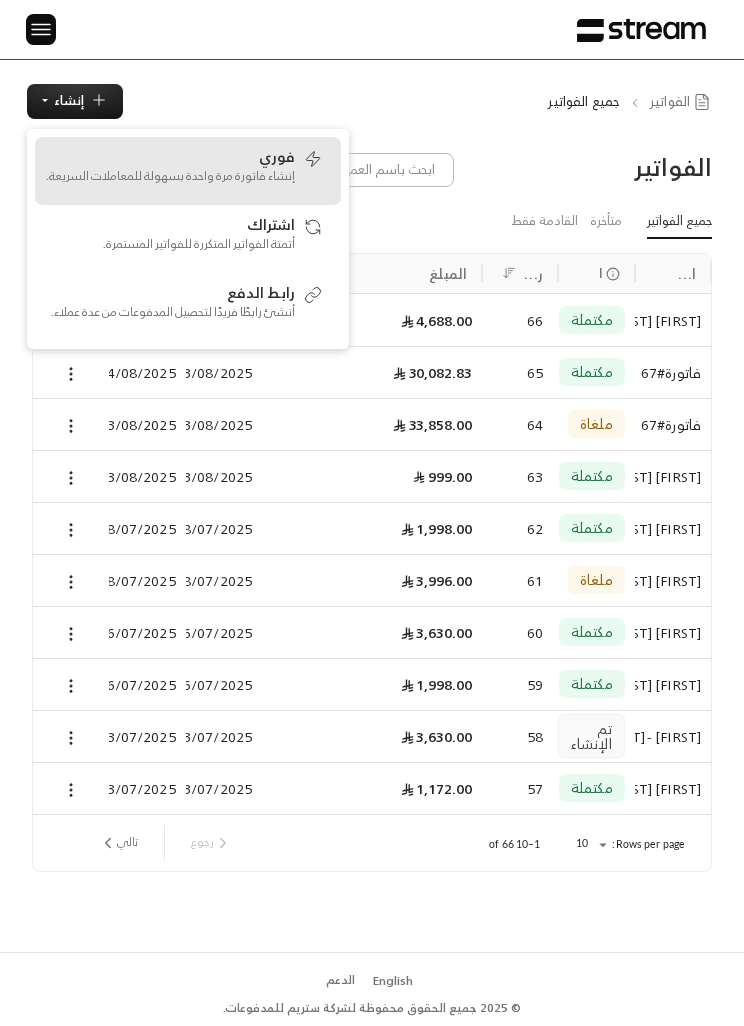 click on "إنشاء فاتورة مرة واحدة بسهولة للمعاملات السريعة." at bounding box center [170, 176] 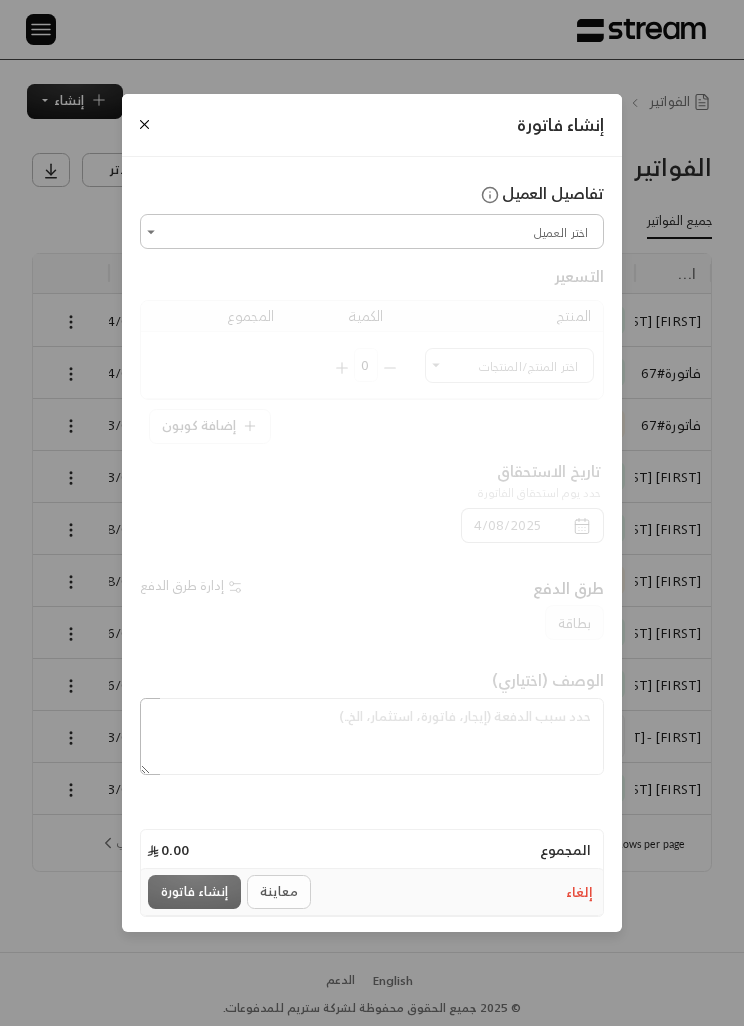 click on "اختر العميل" at bounding box center [372, 231] 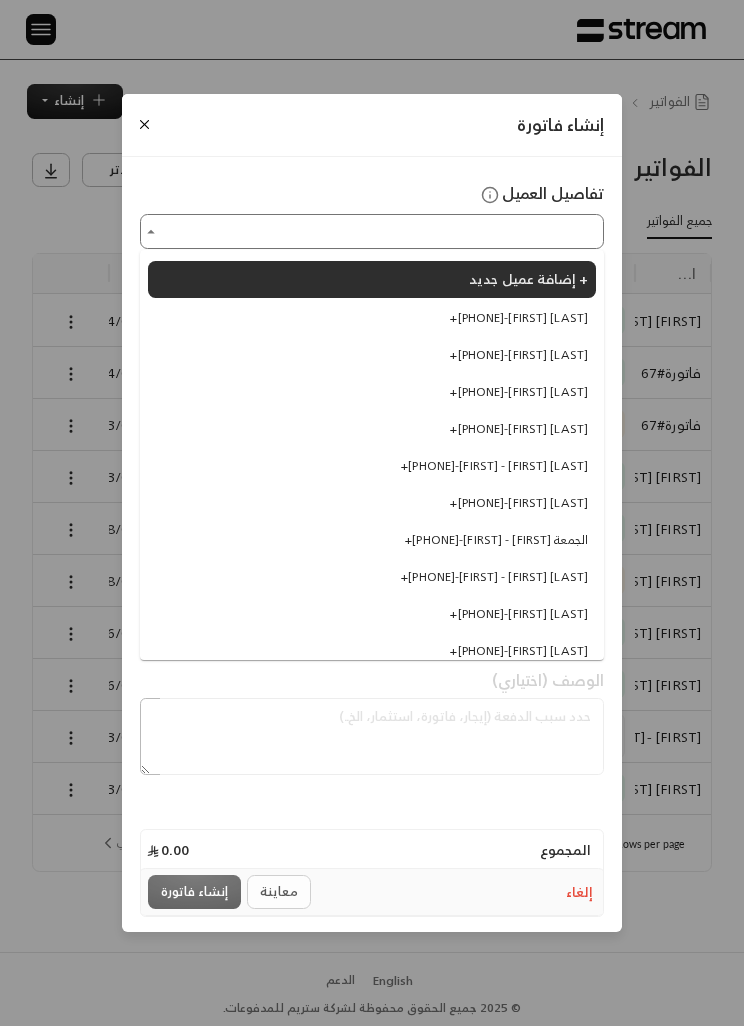 click on "إضافة عميل جديد +" at bounding box center [528, 278] 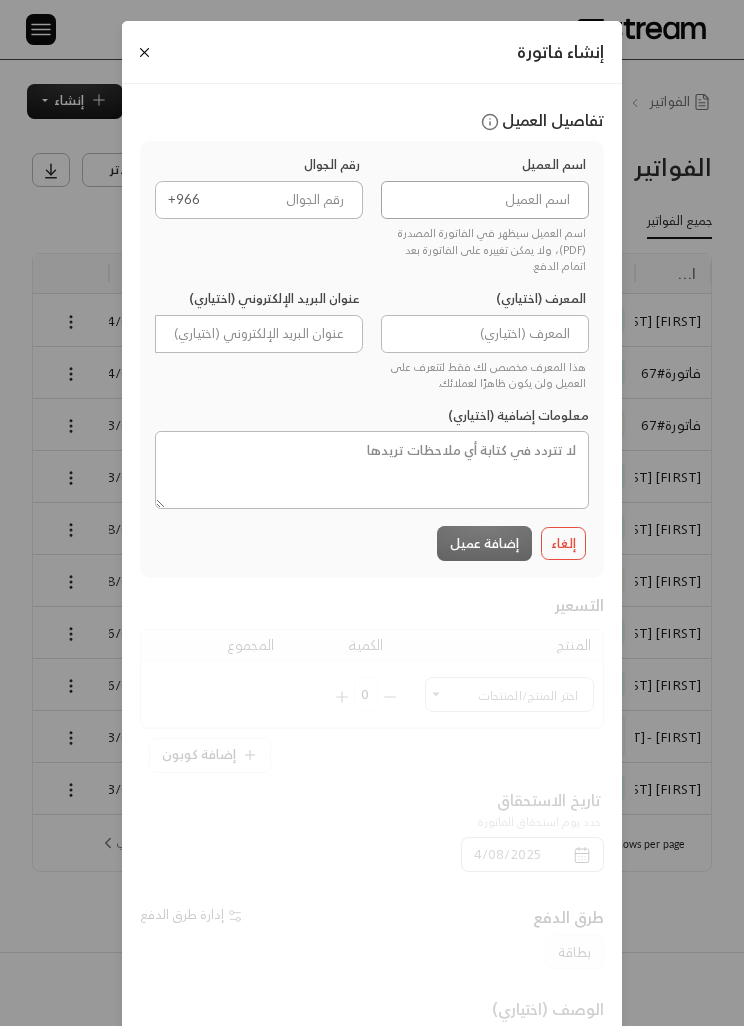 click at bounding box center (485, 200) 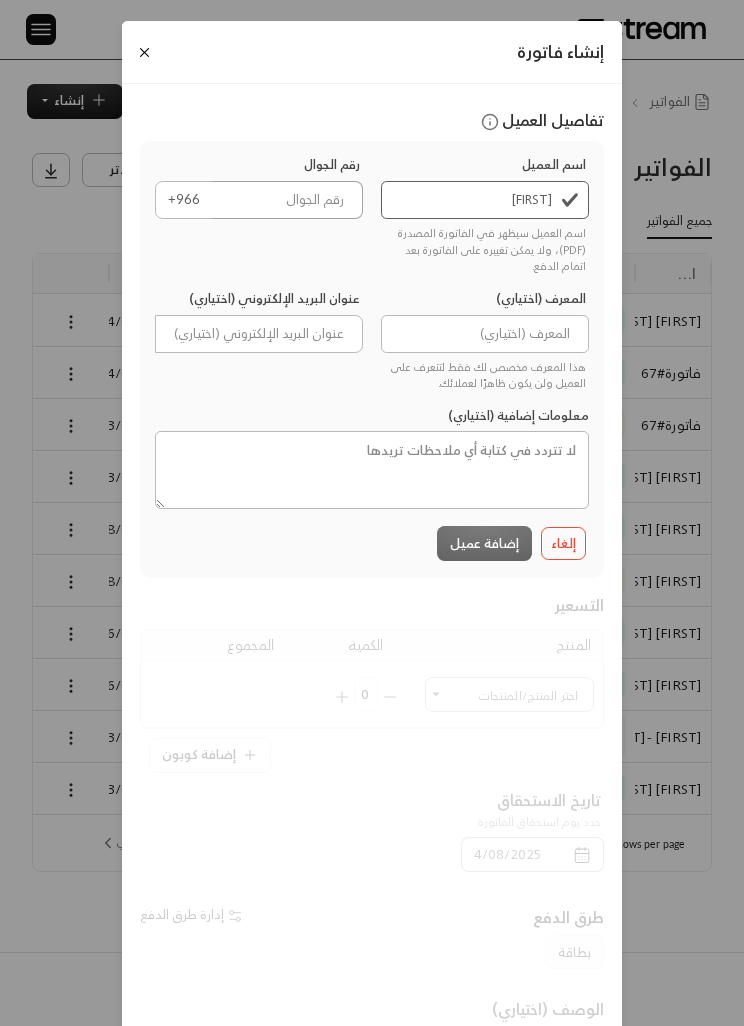 click at bounding box center [287, 200] 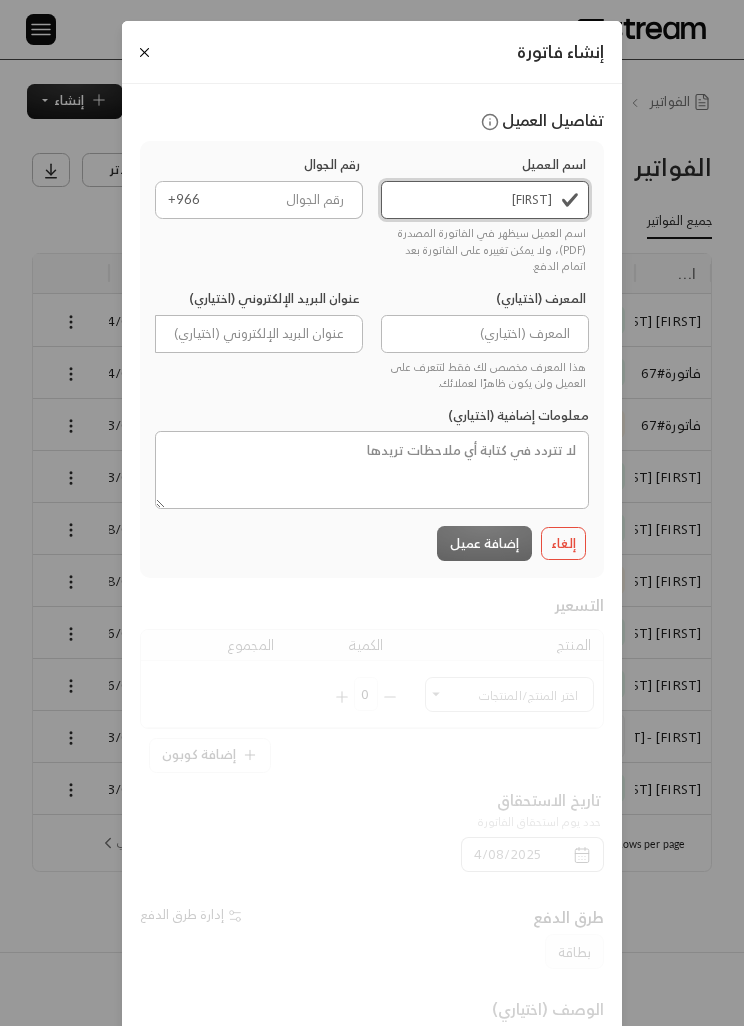 click on "[FIRST]" at bounding box center (485, 200) 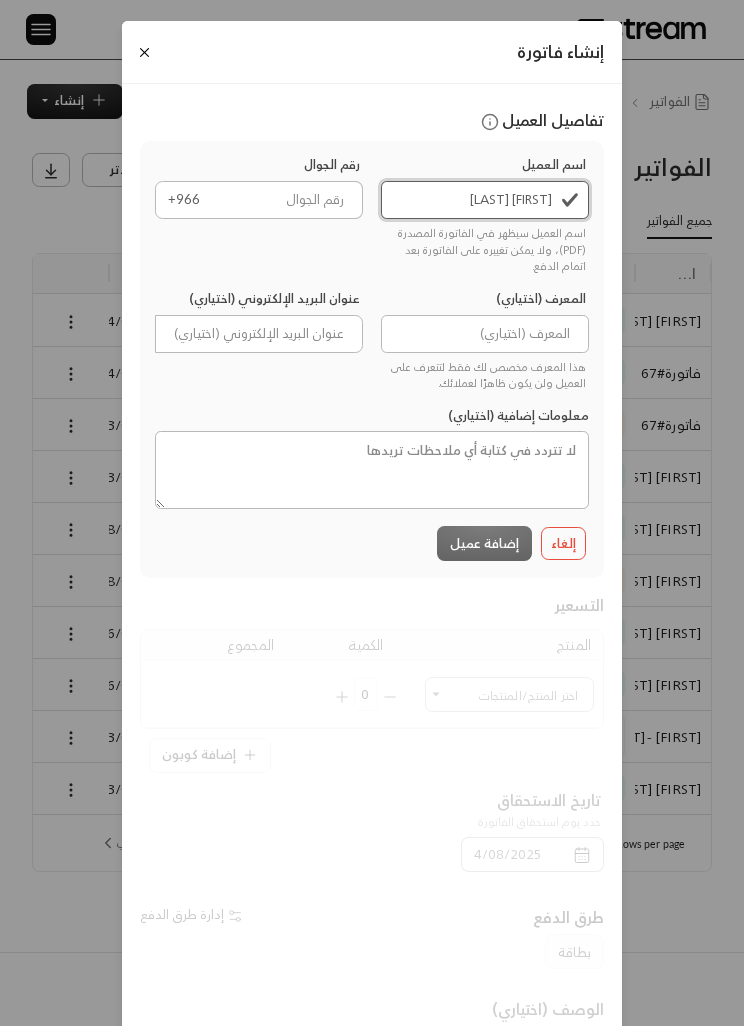 type on "[FIRST] [LAST]" 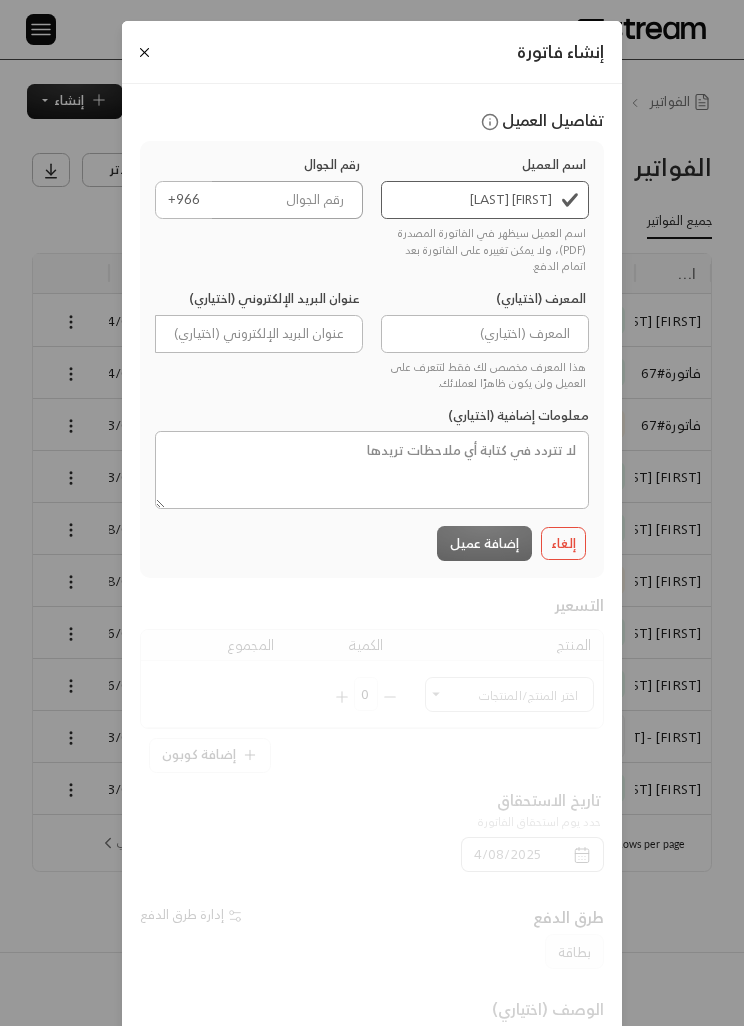 click at bounding box center (287, 200) 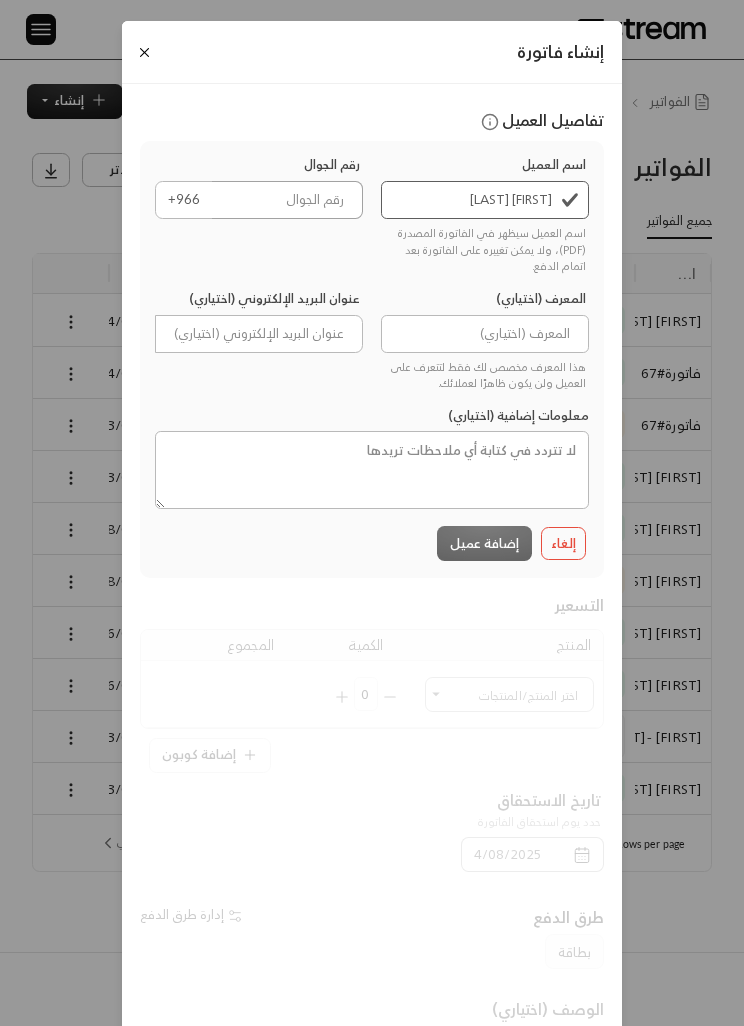 type on "0" 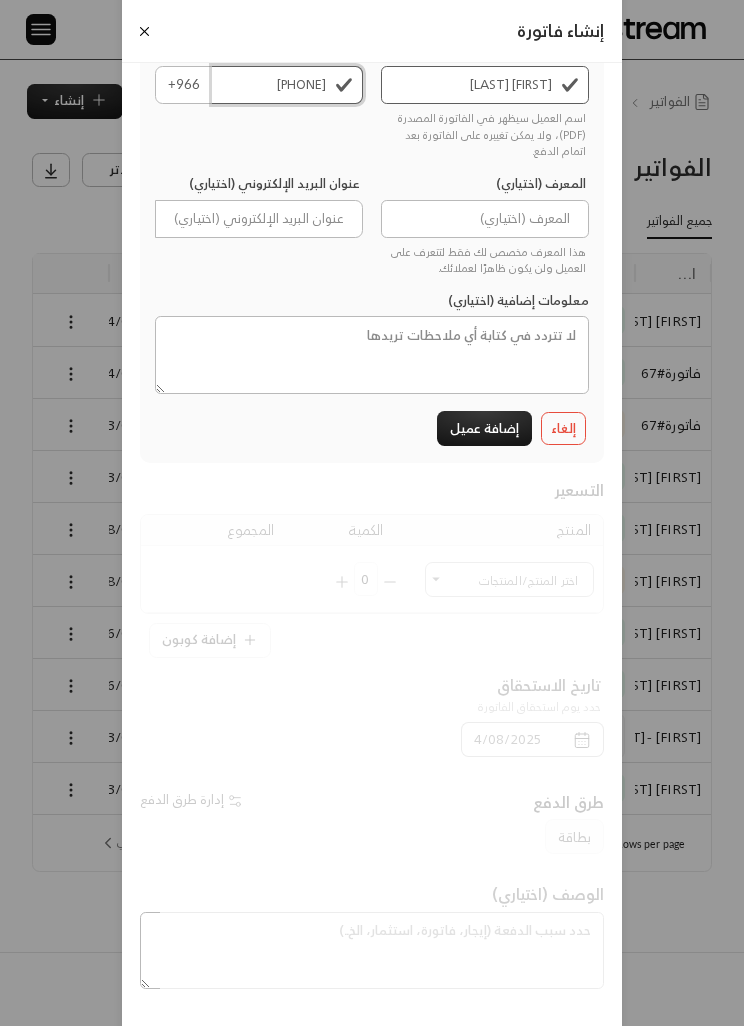 scroll, scrollTop: 120, scrollLeft: 0, axis: vertical 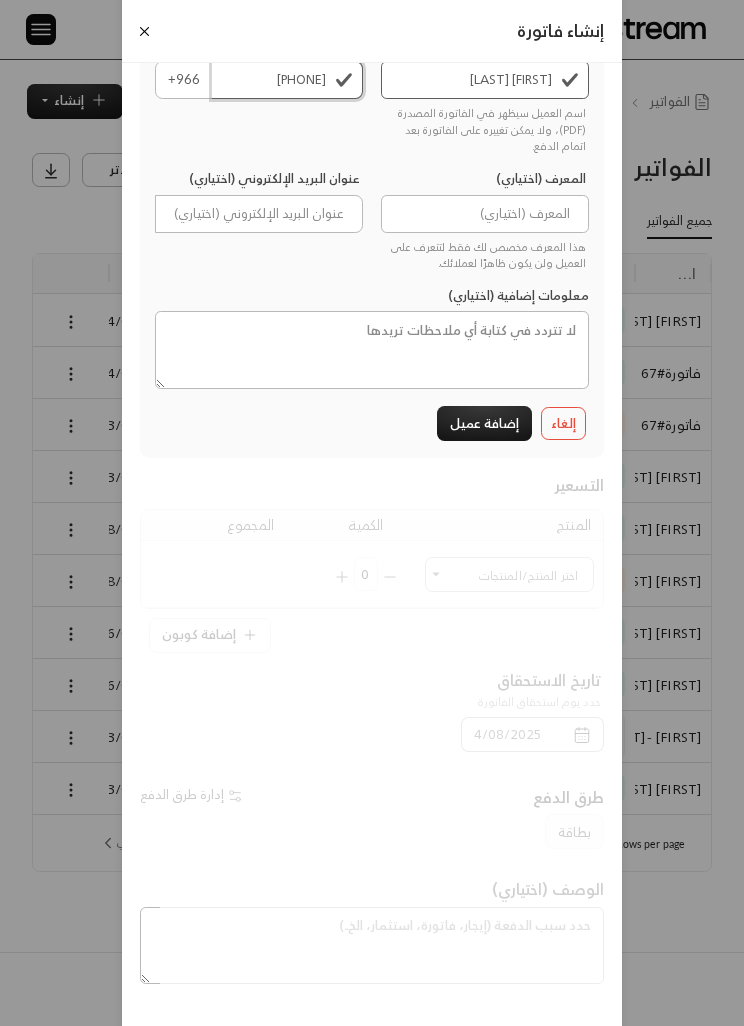 type on "[PHONE]" 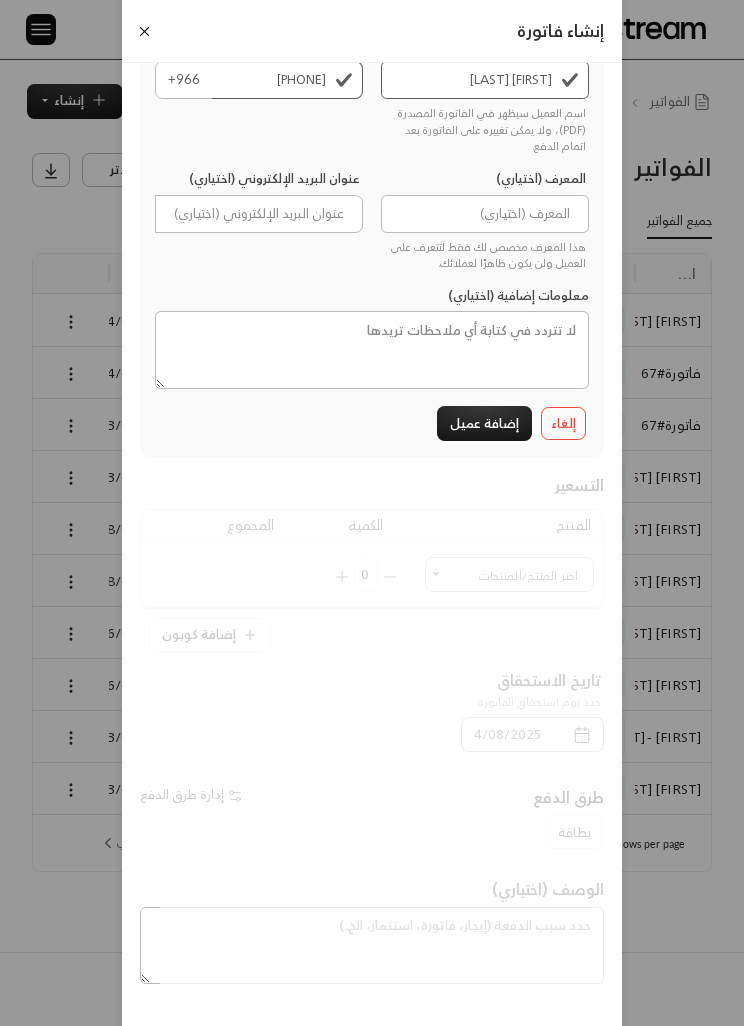 click on "إضافة عميل" at bounding box center (484, 423) 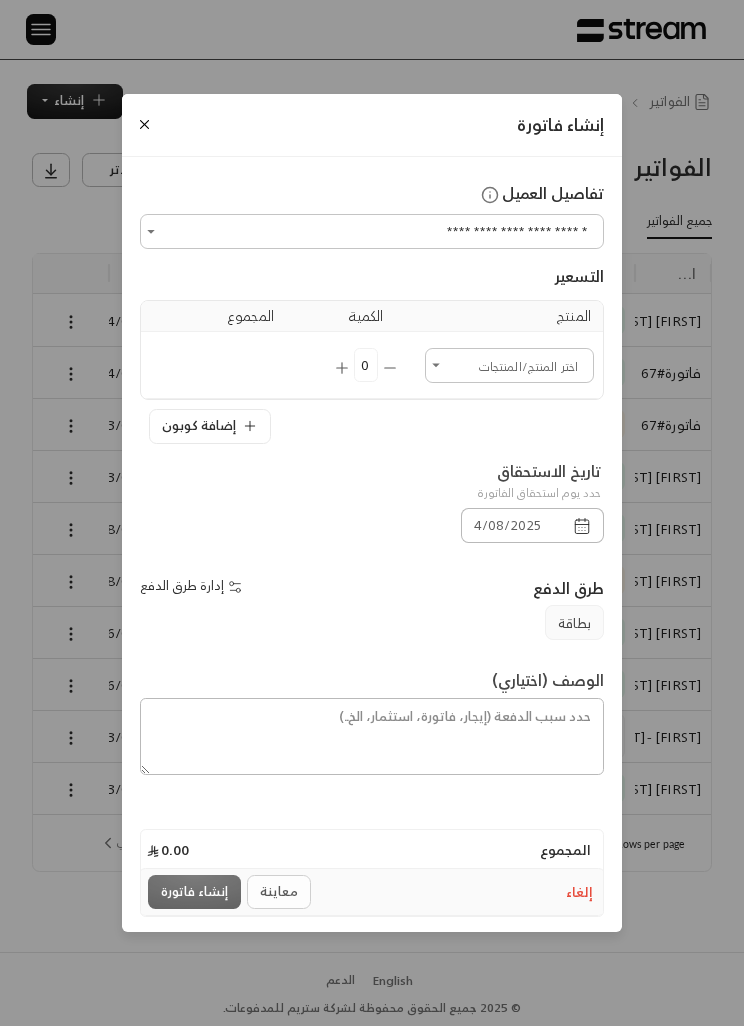 scroll, scrollTop: 0, scrollLeft: 0, axis: both 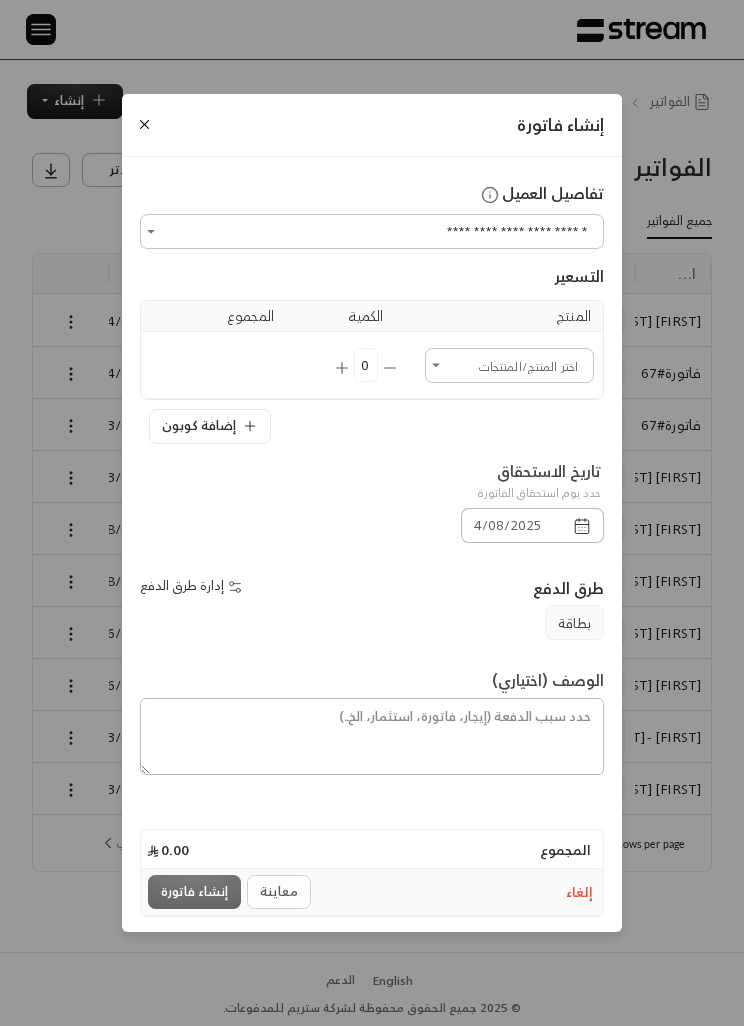 click on "اختر العميل" at bounding box center (509, 365) 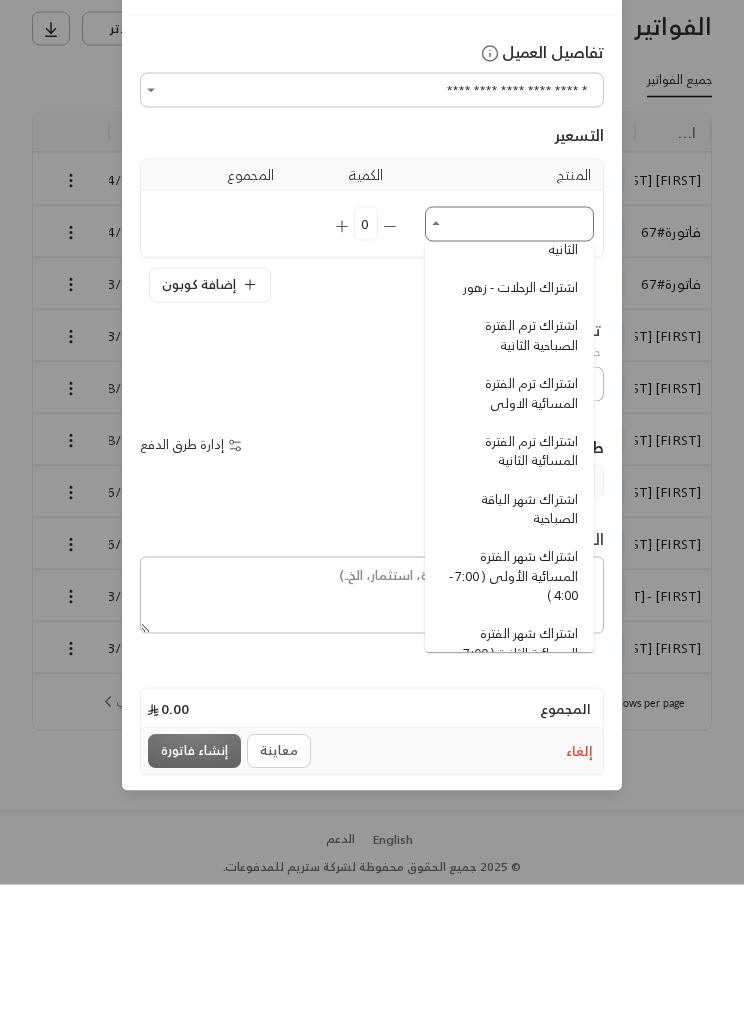 scroll, scrollTop: 165, scrollLeft: 0, axis: vertical 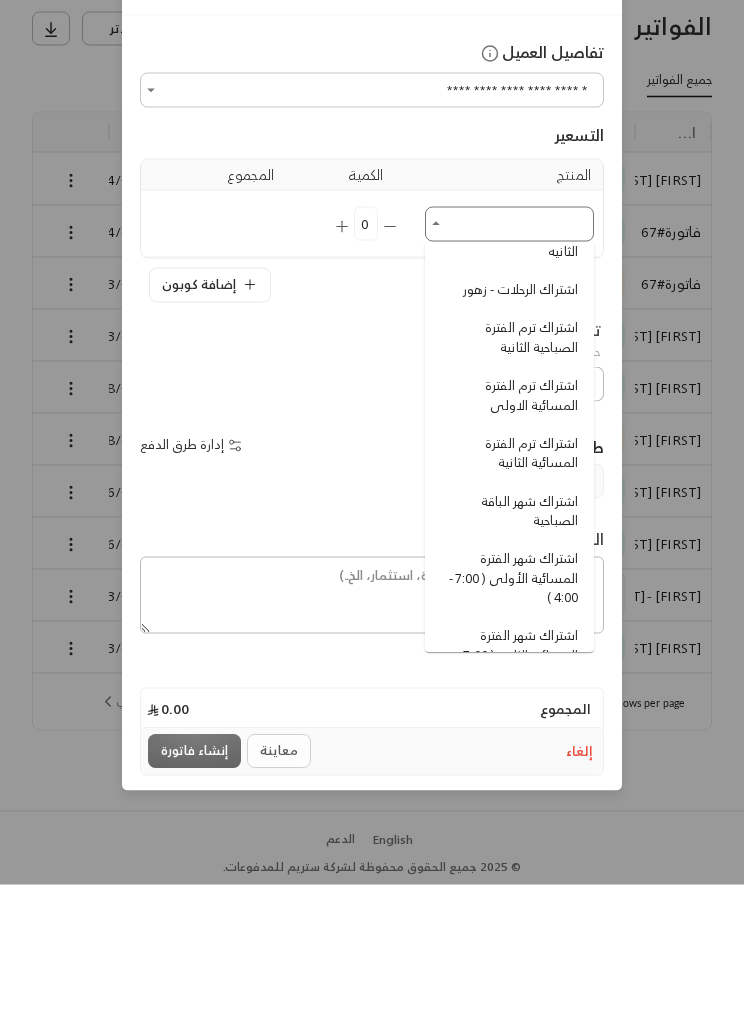 click on "اشتراك شهر الباقة الصباحية" at bounding box center [512, 652] 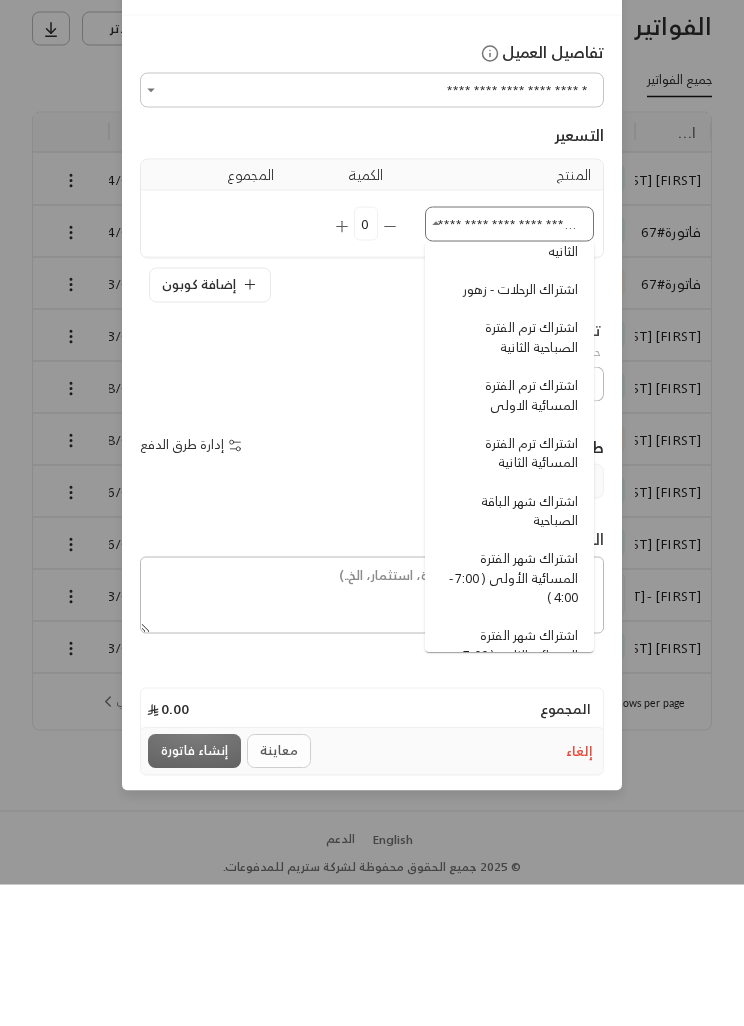 type 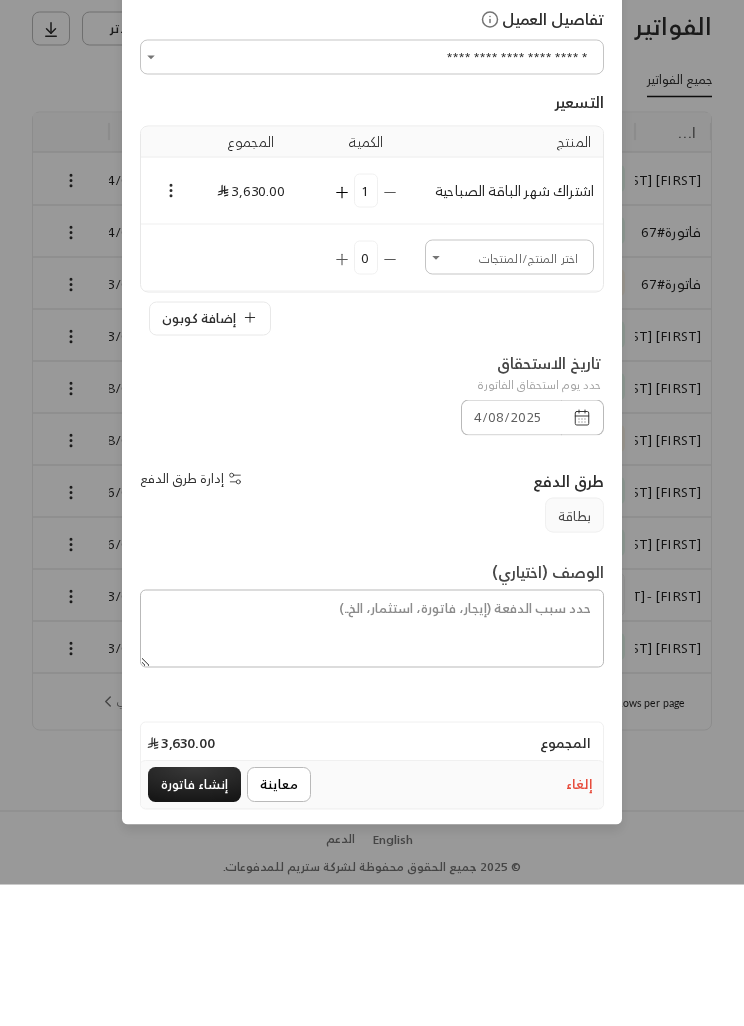scroll, scrollTop: 65, scrollLeft: 0, axis: vertical 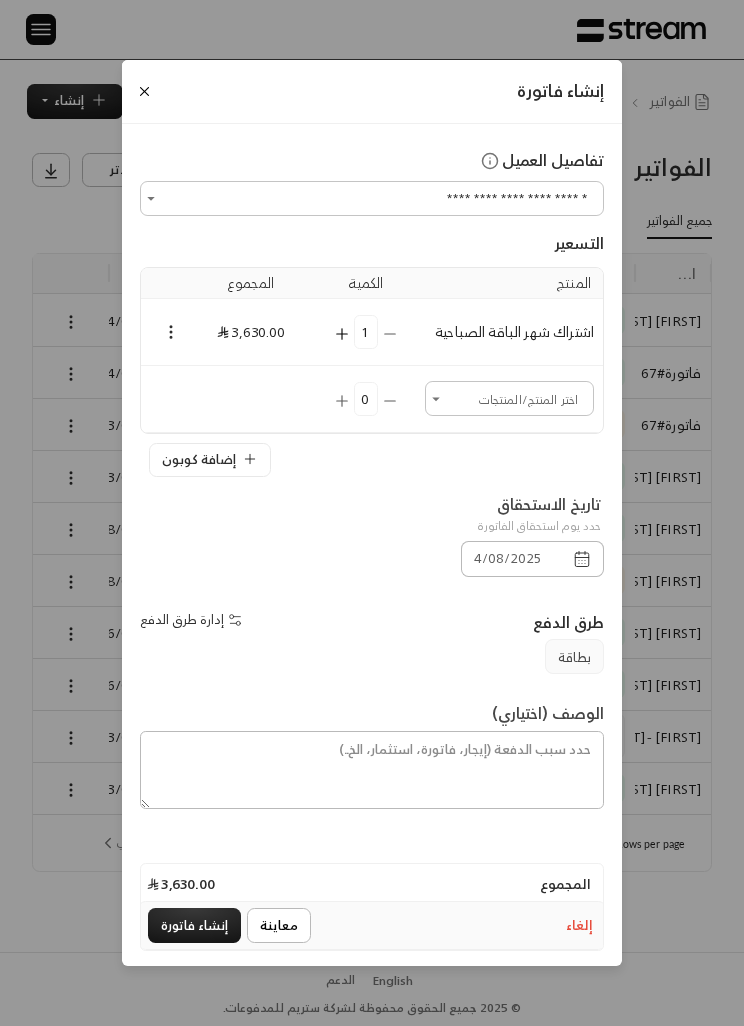 click at bounding box center [582, 558] 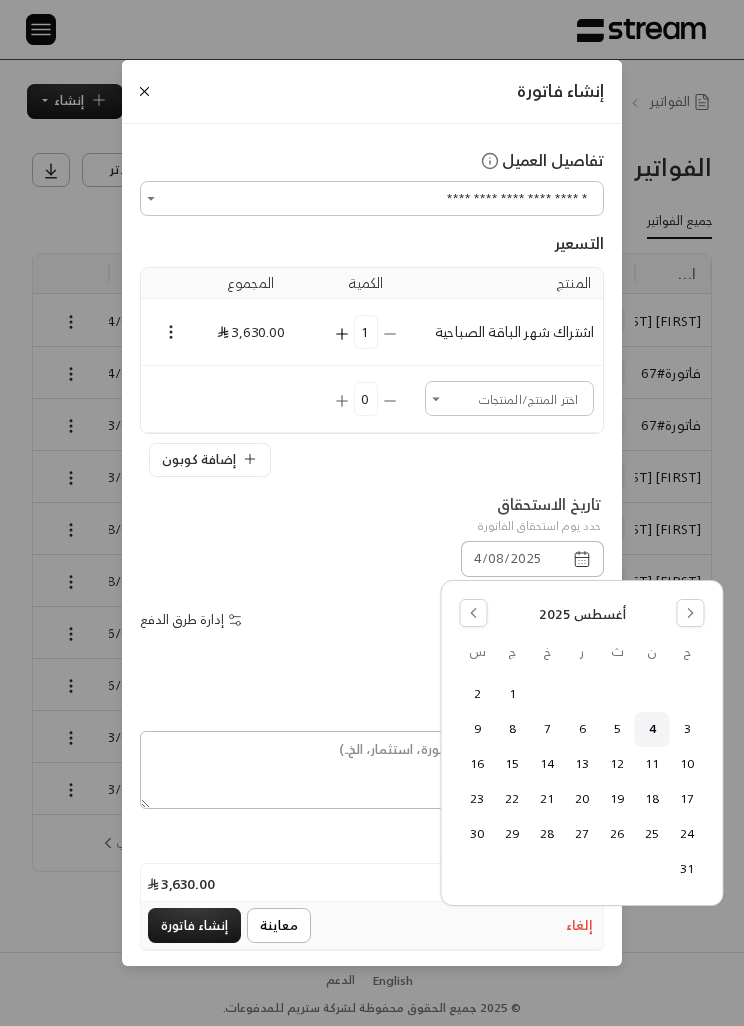 click at bounding box center (474, 613) 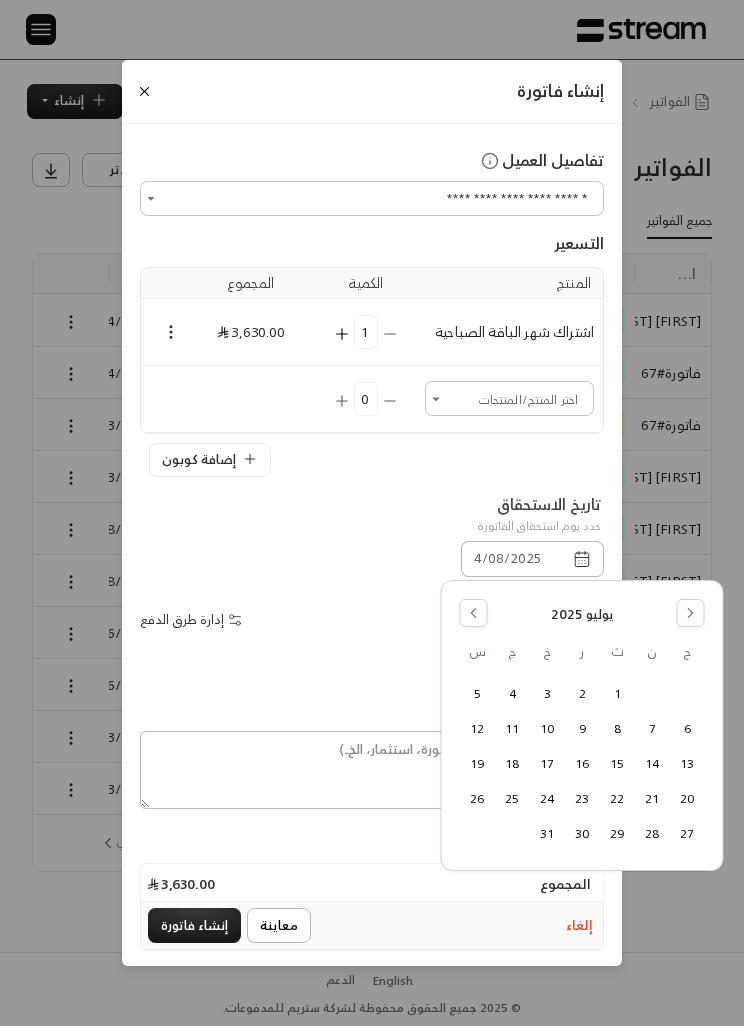 click on "27" at bounding box center [687, 834] 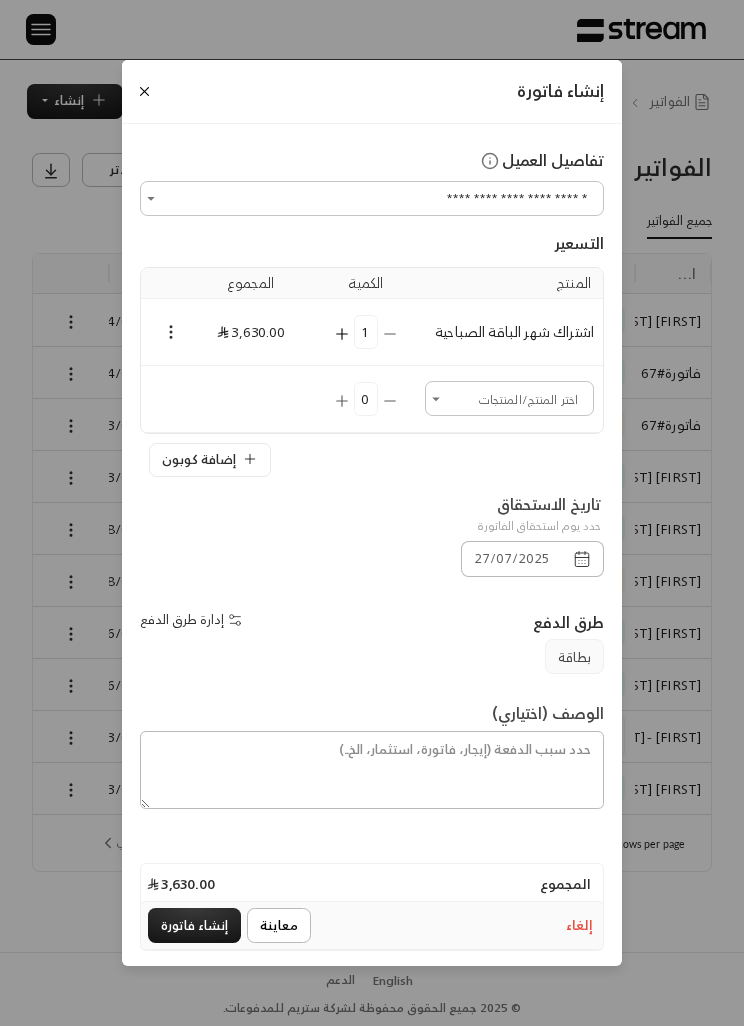 click on "إنشاء فاتورة" at bounding box center [194, 925] 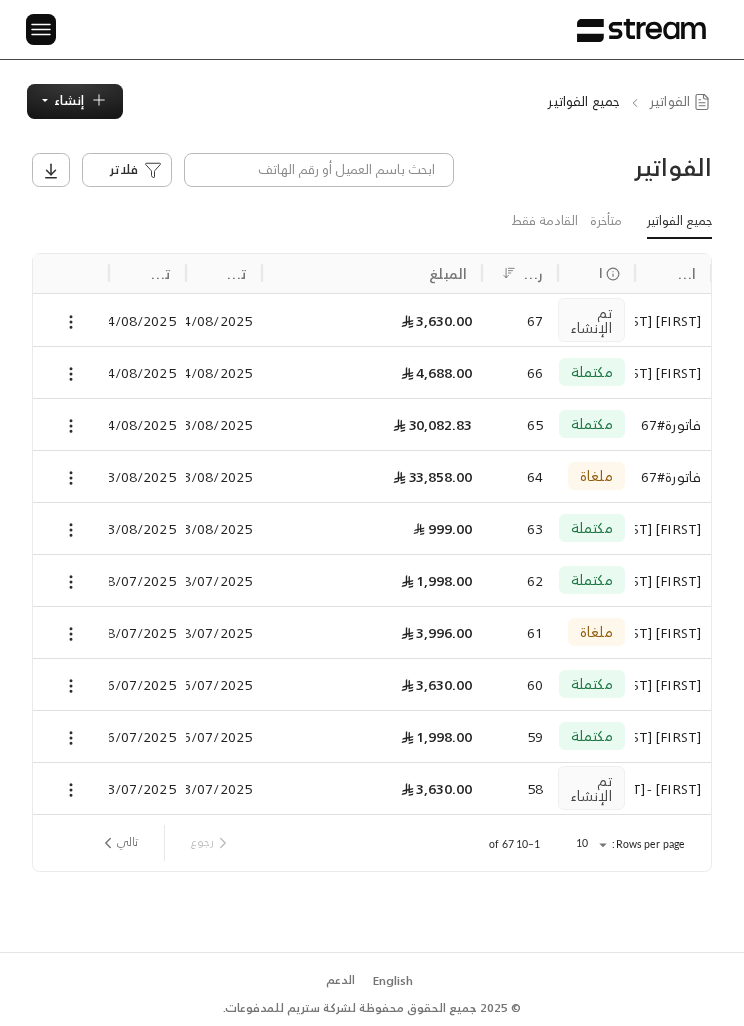 click 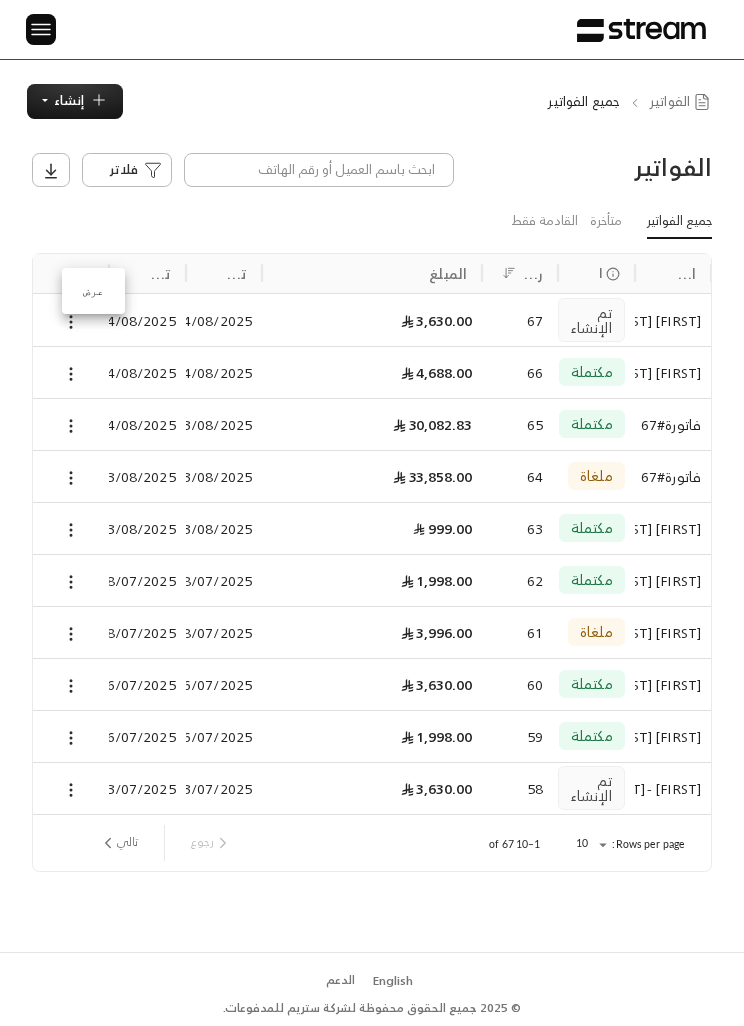 click at bounding box center (372, 513) 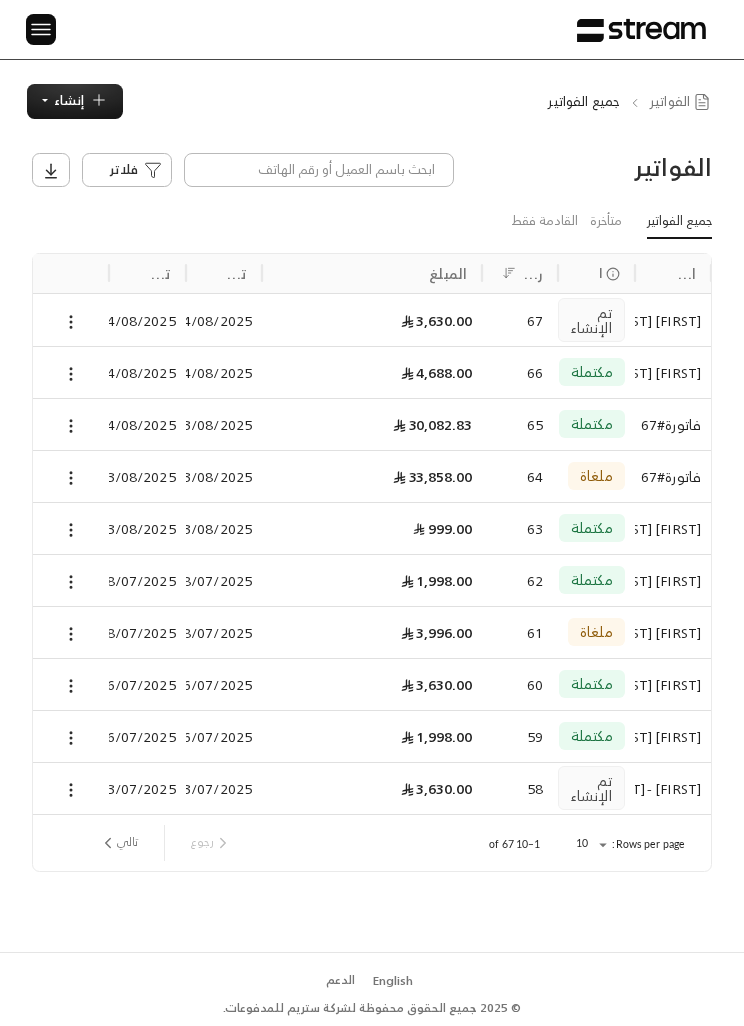 click on "إنشاء" at bounding box center [75, 101] 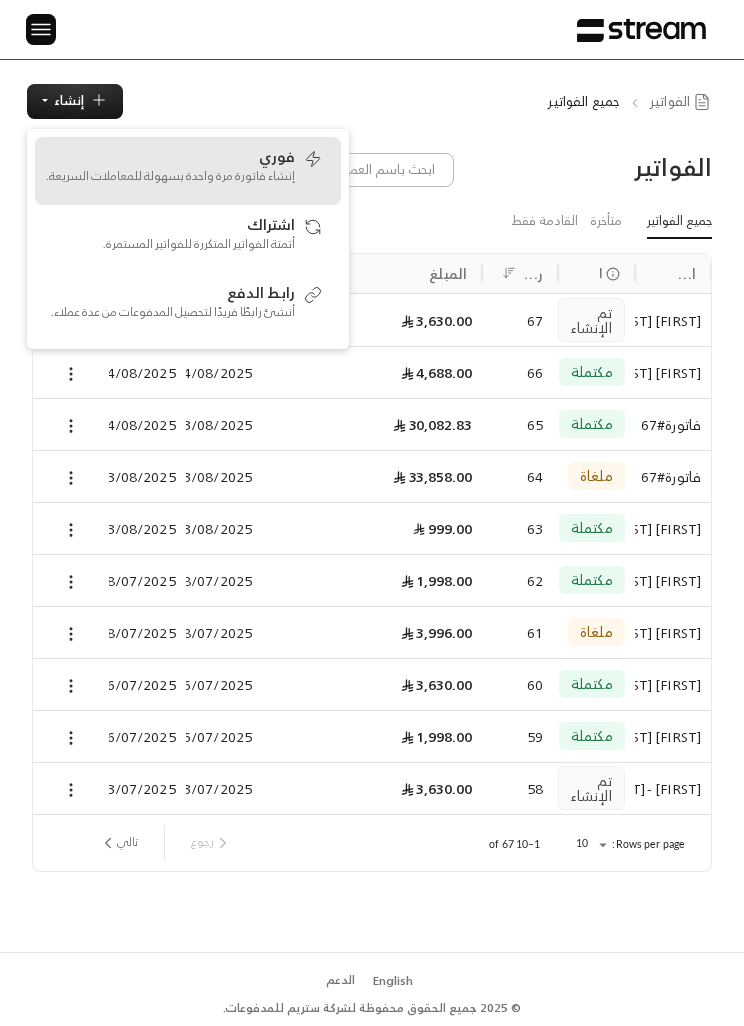 click on "إنشاء فاتورة مرة واحدة بسهولة للمعاملات السريعة." at bounding box center (170, 176) 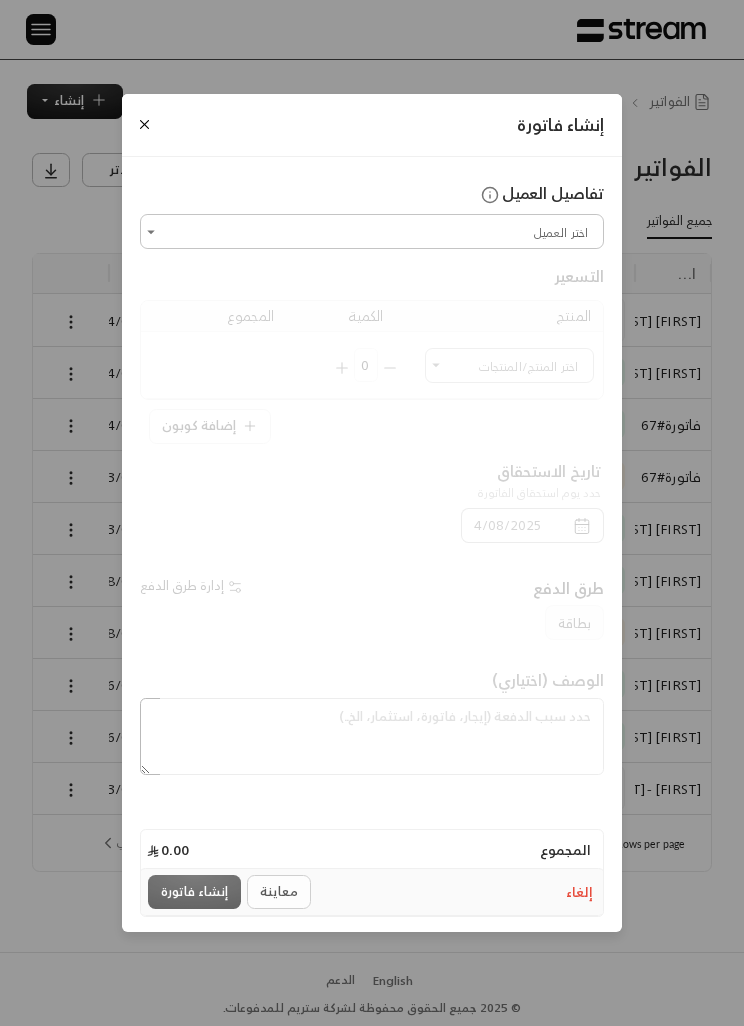 click on "اختر العميل" at bounding box center [372, 231] 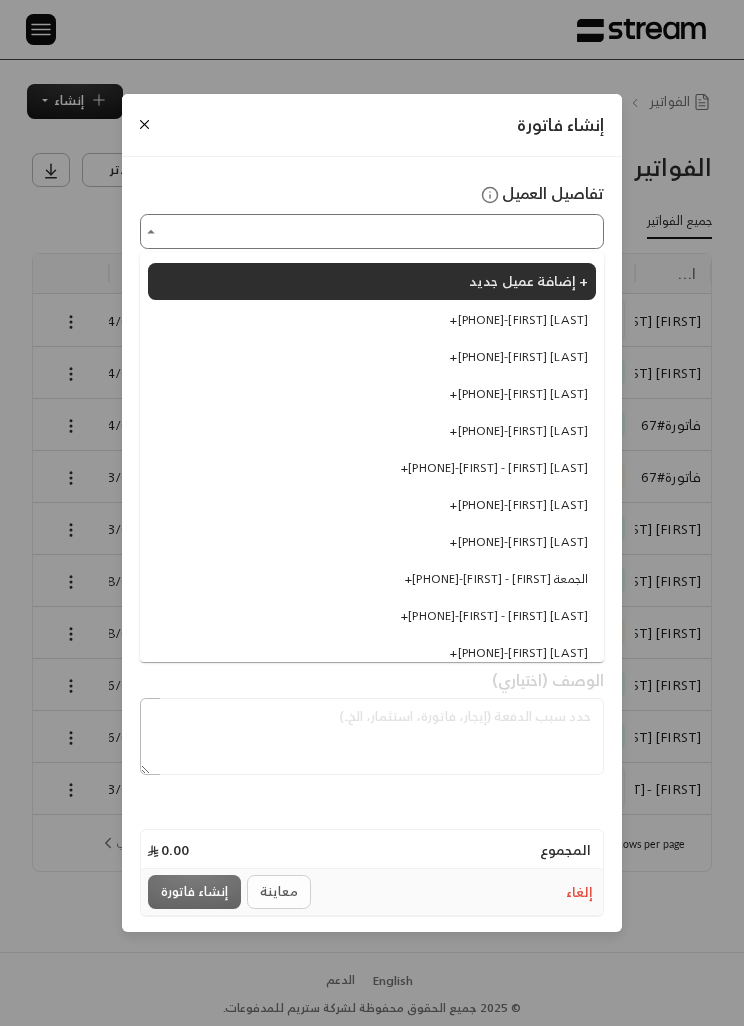 click on "إضافة عميل جديد +" at bounding box center [528, 280] 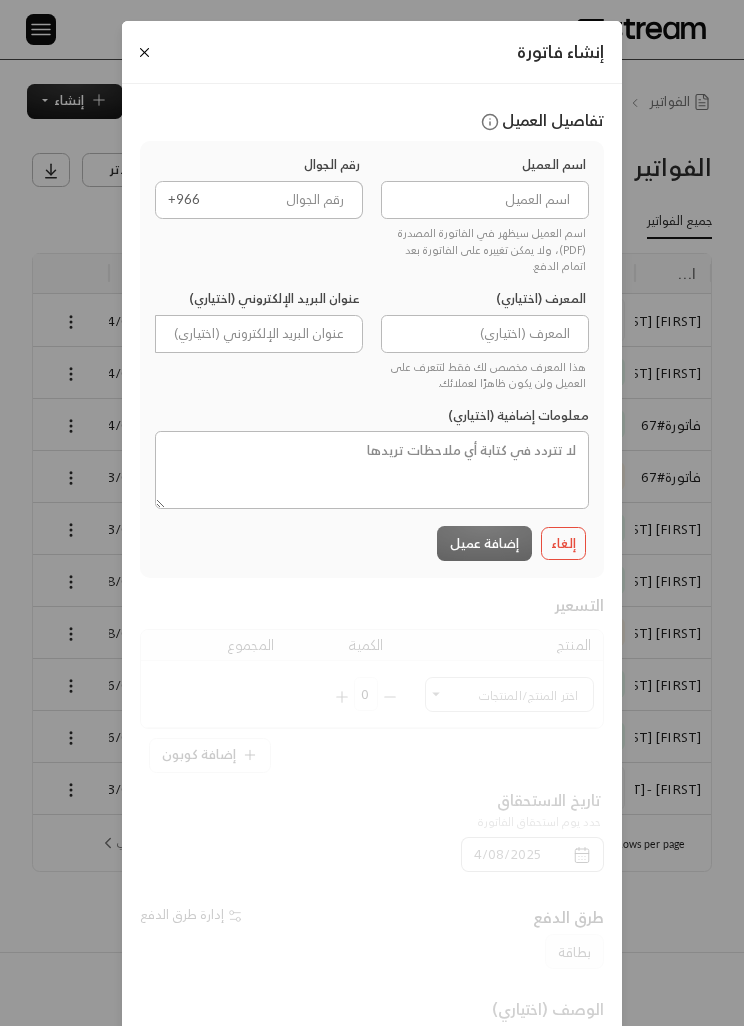 click at bounding box center (485, 200) 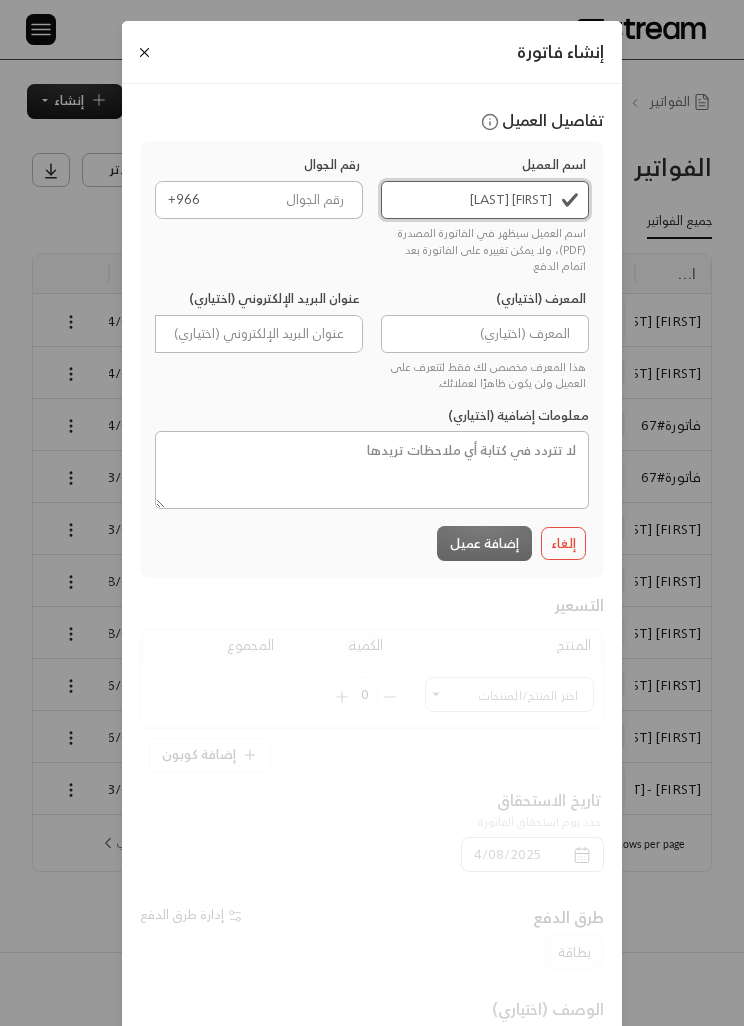 type on "[FIRST] [LAST]" 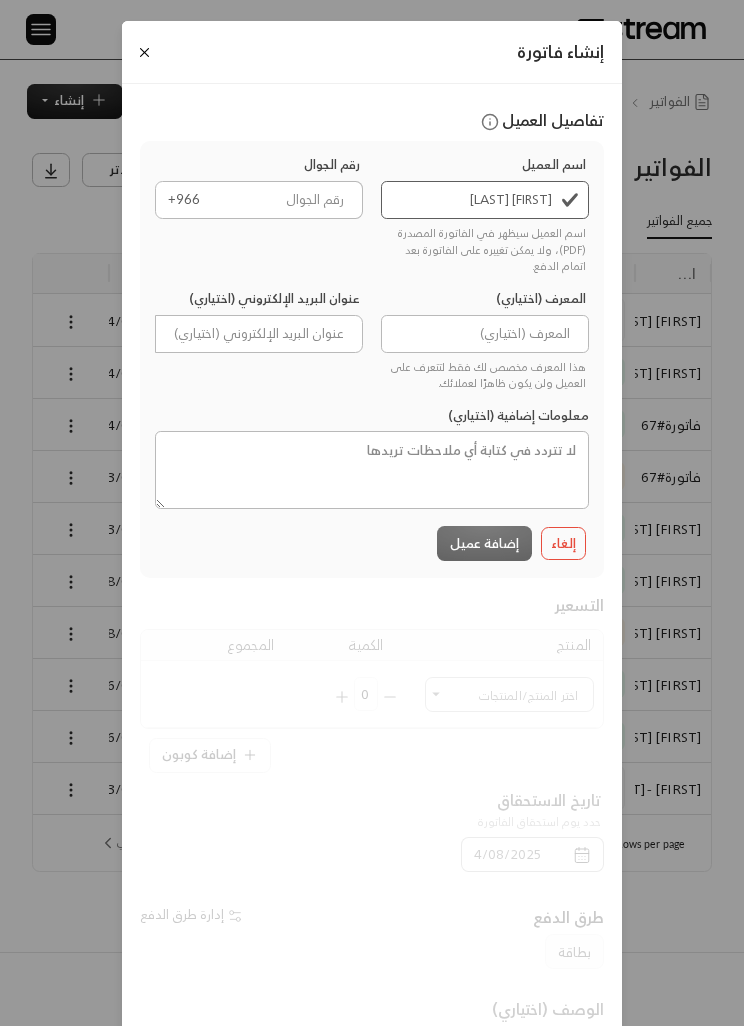 click on "إنشاء فاتورة" at bounding box center (372, 52) 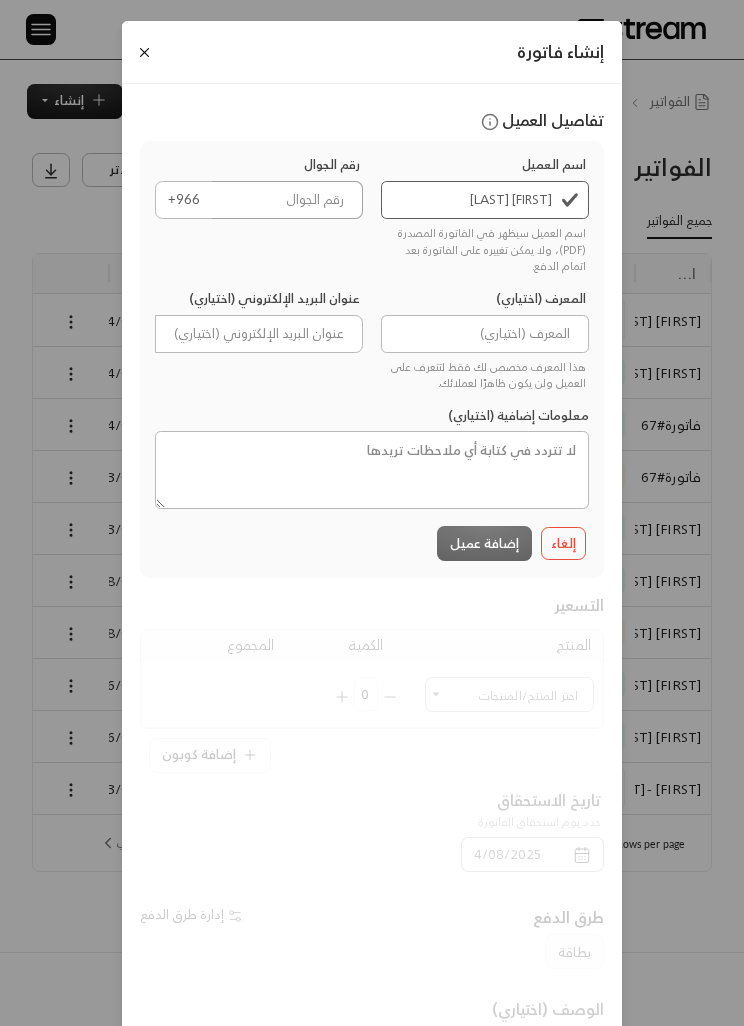 click at bounding box center [287, 200] 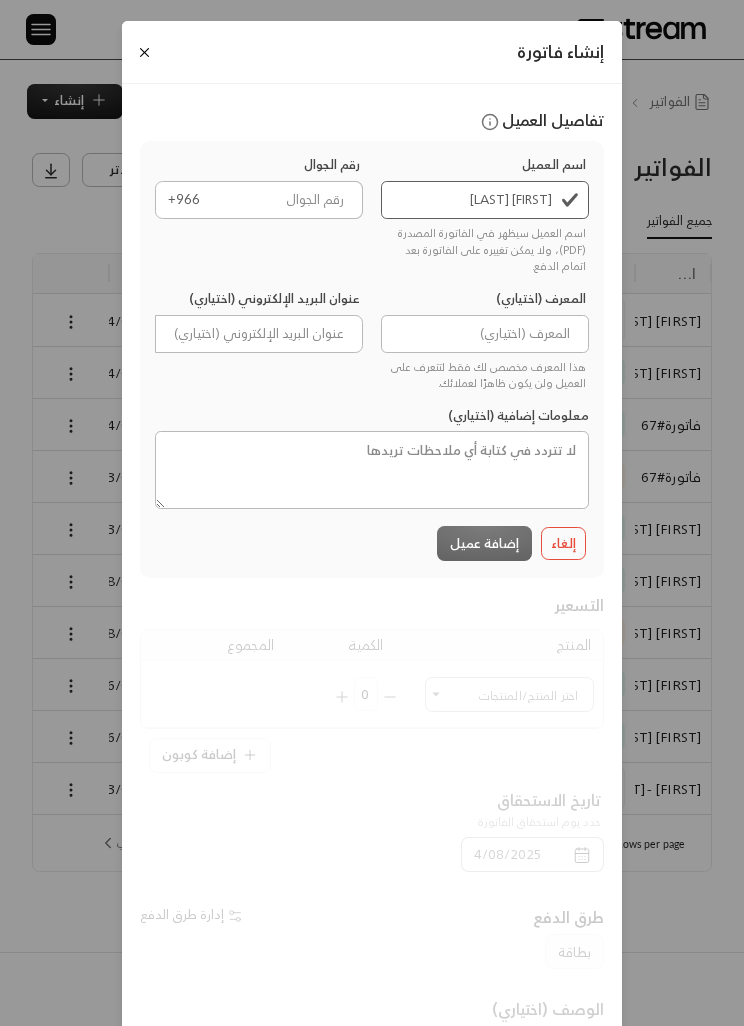 click at bounding box center (144, 52) 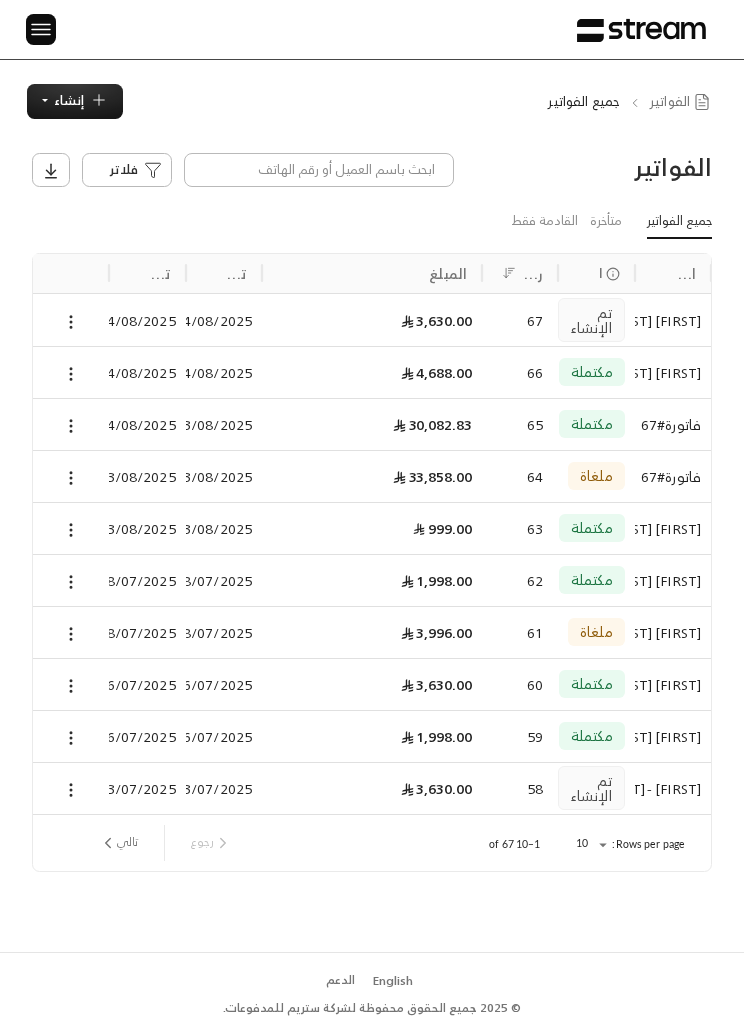 click 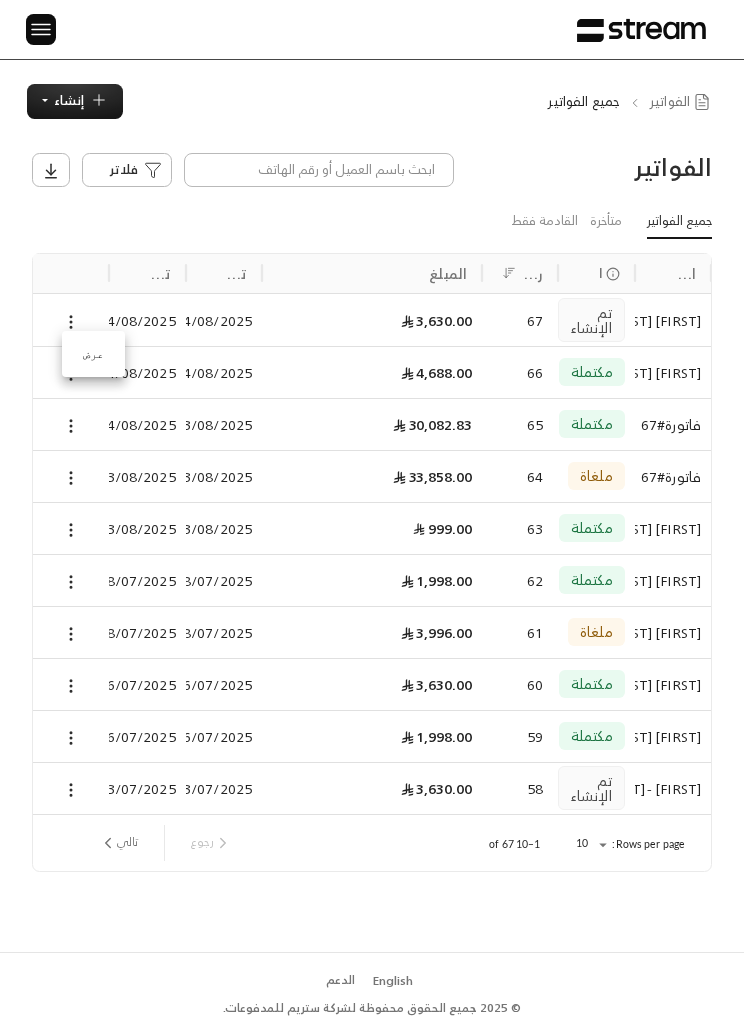 click on "عرض" at bounding box center [93, 354] 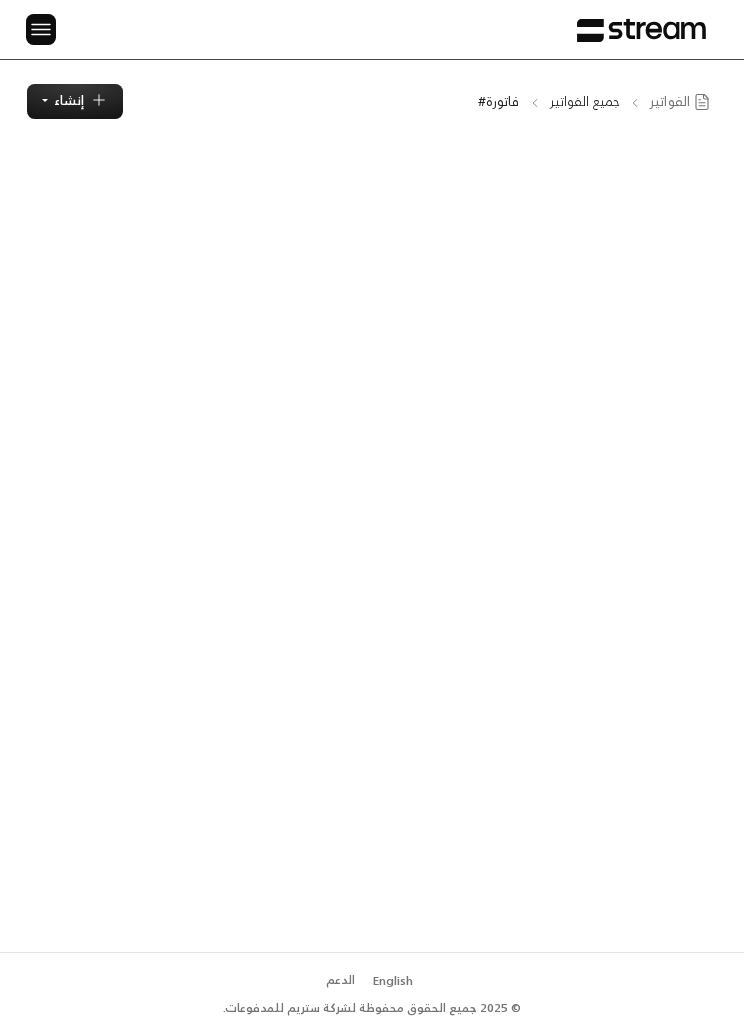scroll, scrollTop: 0, scrollLeft: 0, axis: both 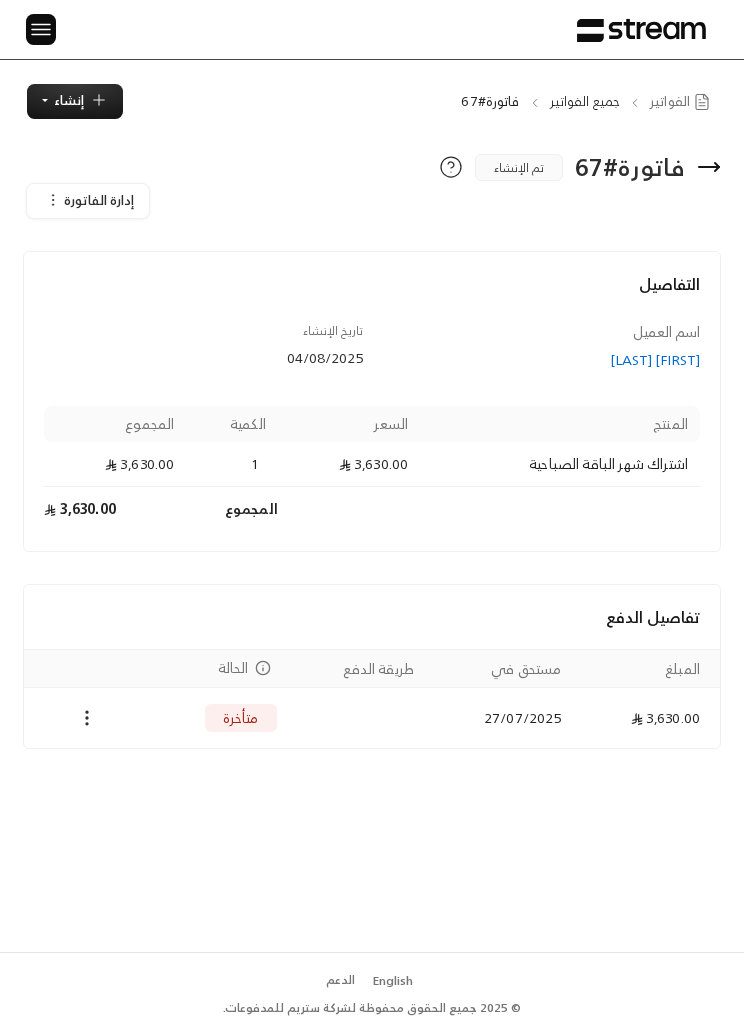 click 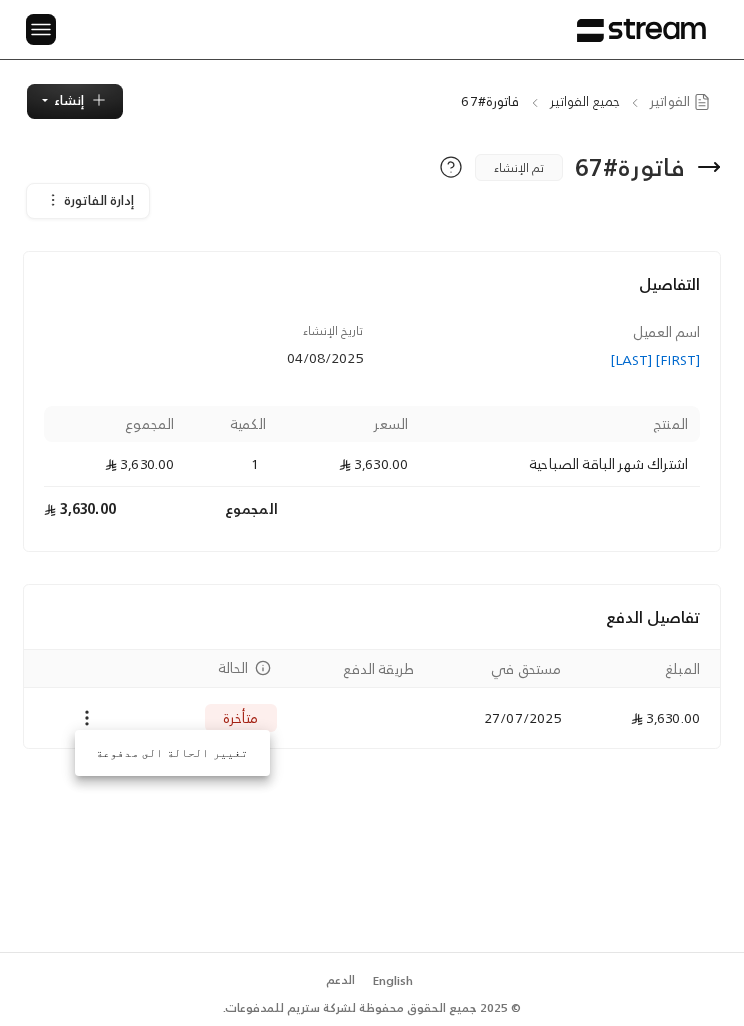 click on "تغيير الحالة الى مدفوعة" at bounding box center [172, 753] 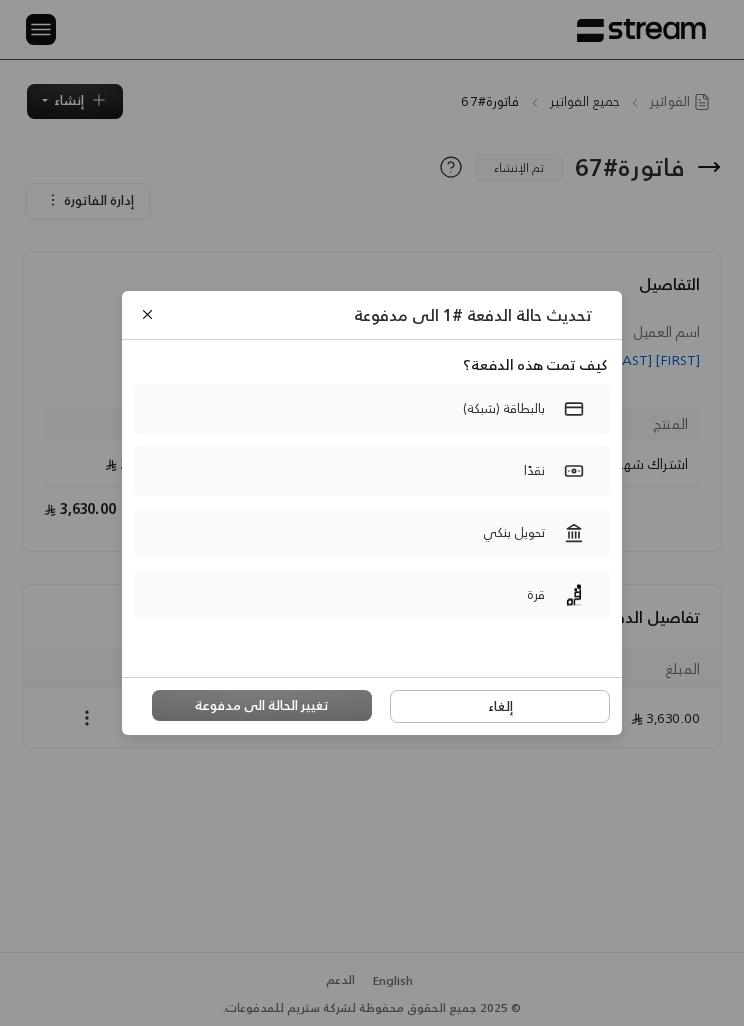 click on "تحويل بنكي" at bounding box center (514, 533) 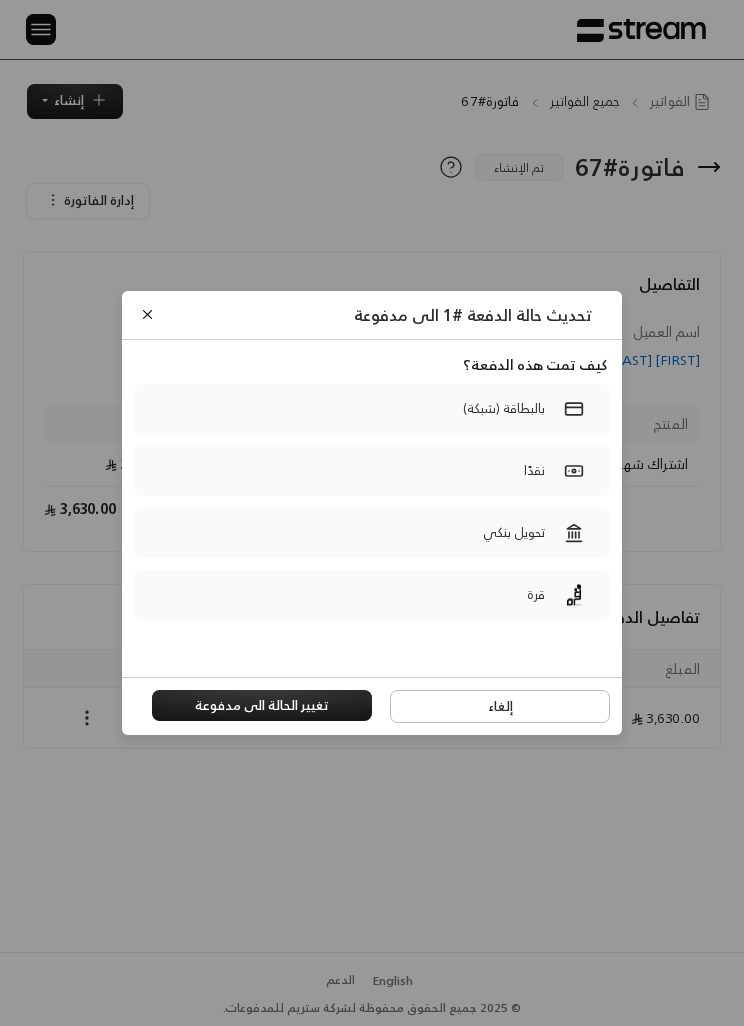click on "تغيير الحالة الى مدفوعة" at bounding box center [262, 706] 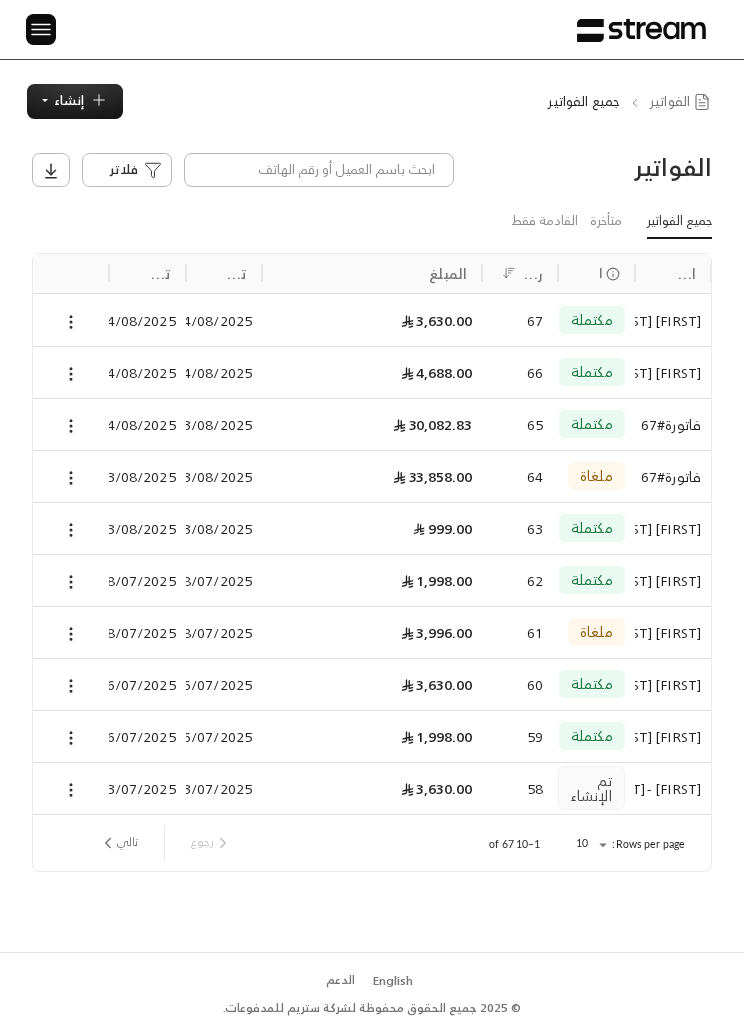 click on "مركز احتواء لضيافة الأطفال .     [EMAIL]" at bounding box center [372, 29] 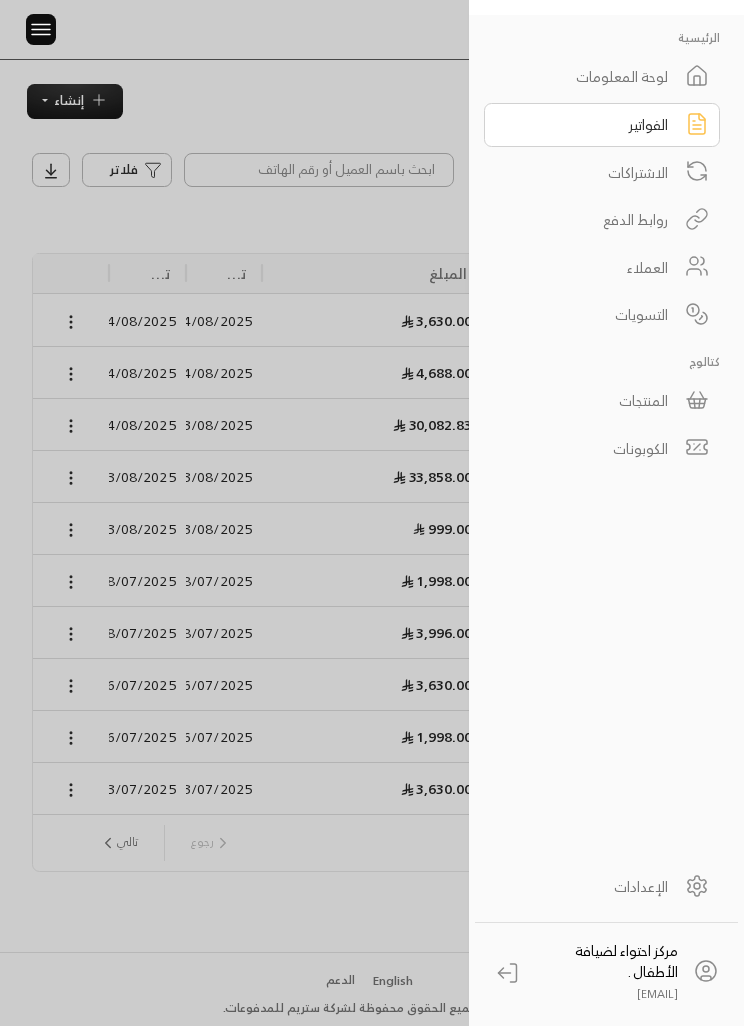 click at bounding box center [372, 513] 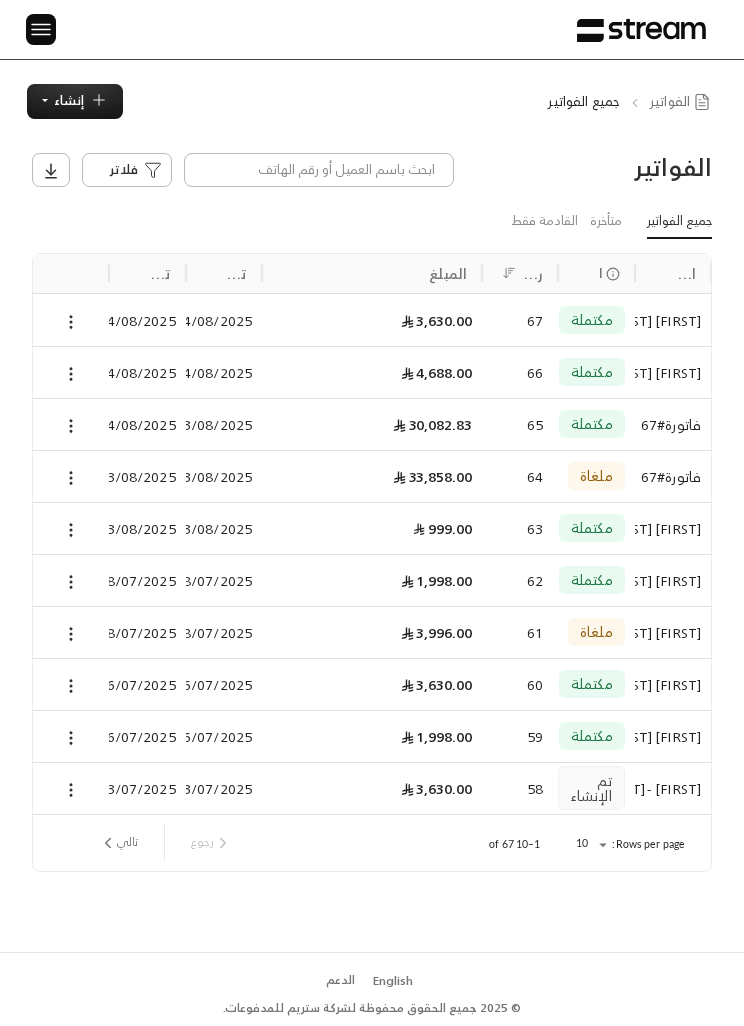 click on "إنشاء" at bounding box center [75, 101] 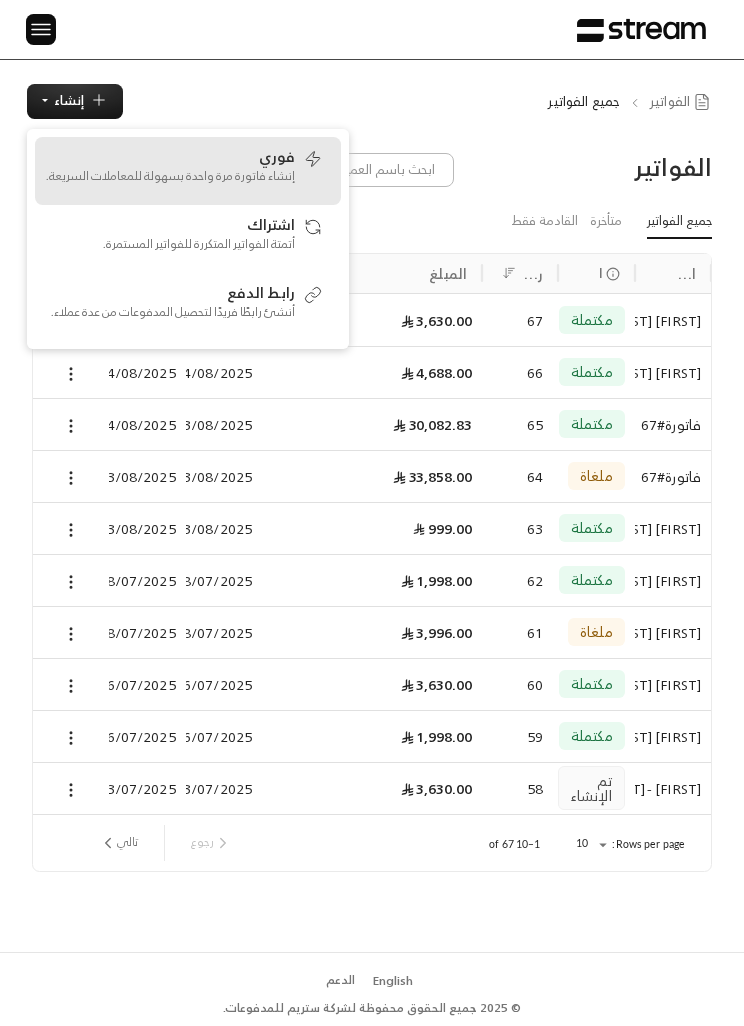 click on "إنشاء فاتورة مرة واحدة بسهولة للمعاملات السريعة." at bounding box center (170, 176) 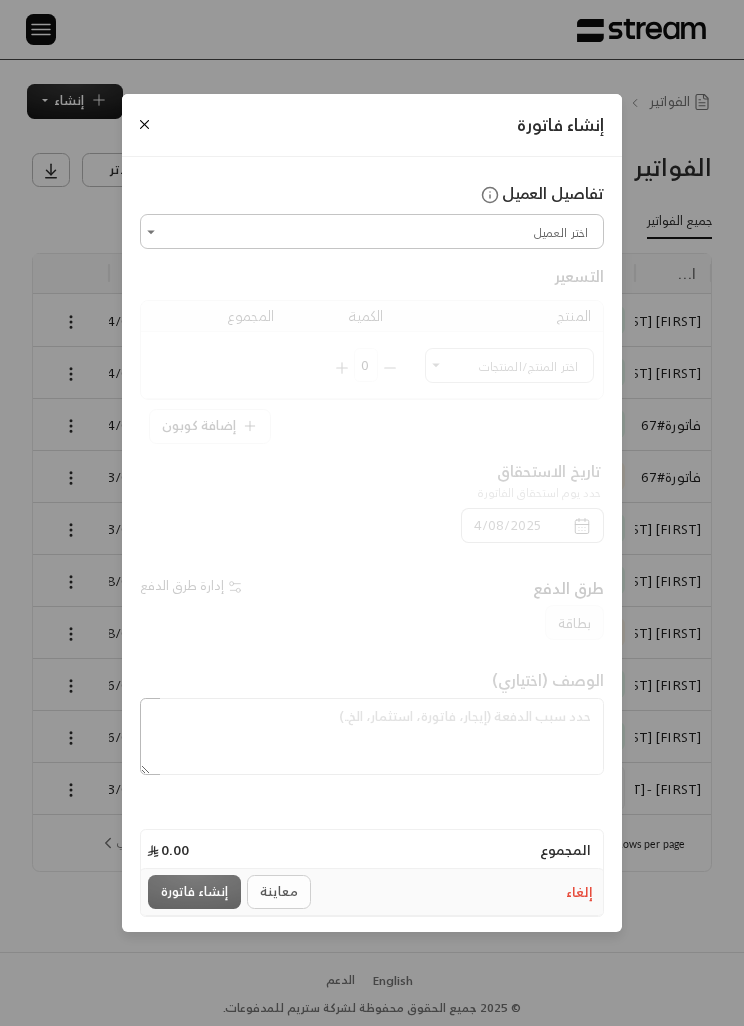 click on "اختر العميل" at bounding box center [372, 231] 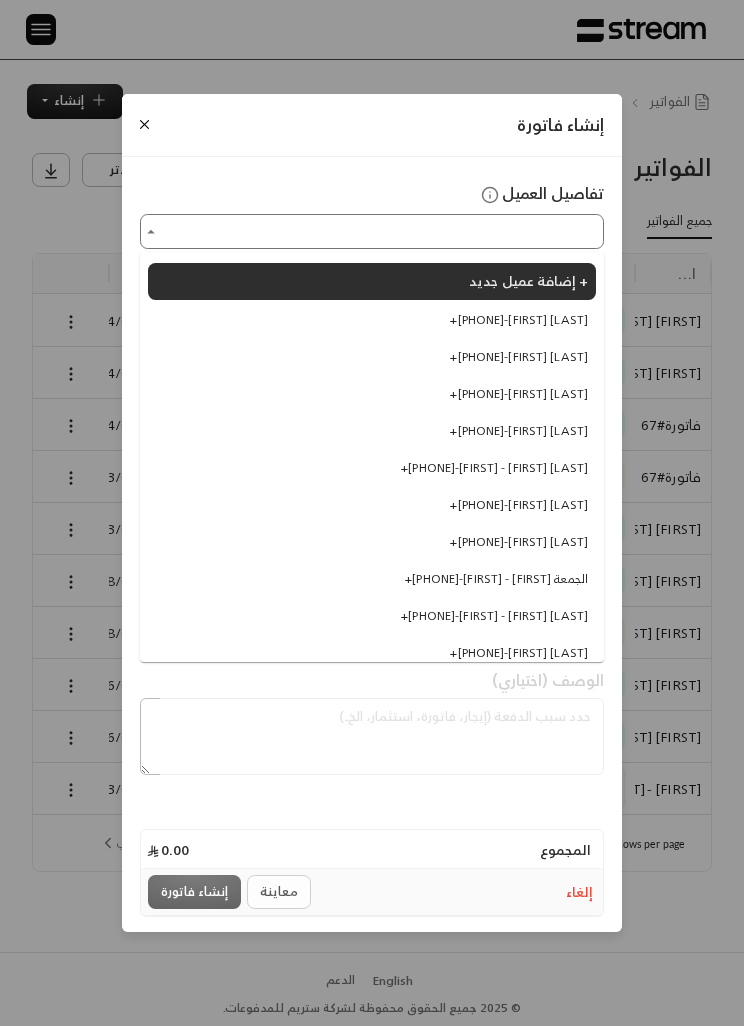 scroll, scrollTop: 2, scrollLeft: 0, axis: vertical 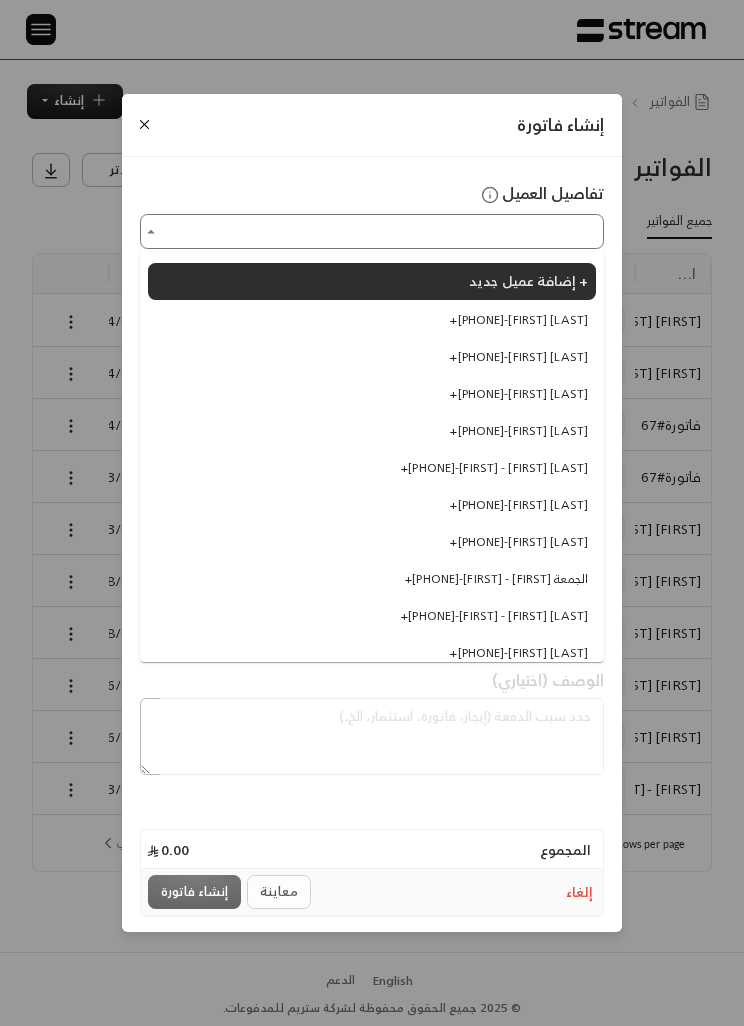 click on "إضافة عميل جديد +" at bounding box center (528, 280) 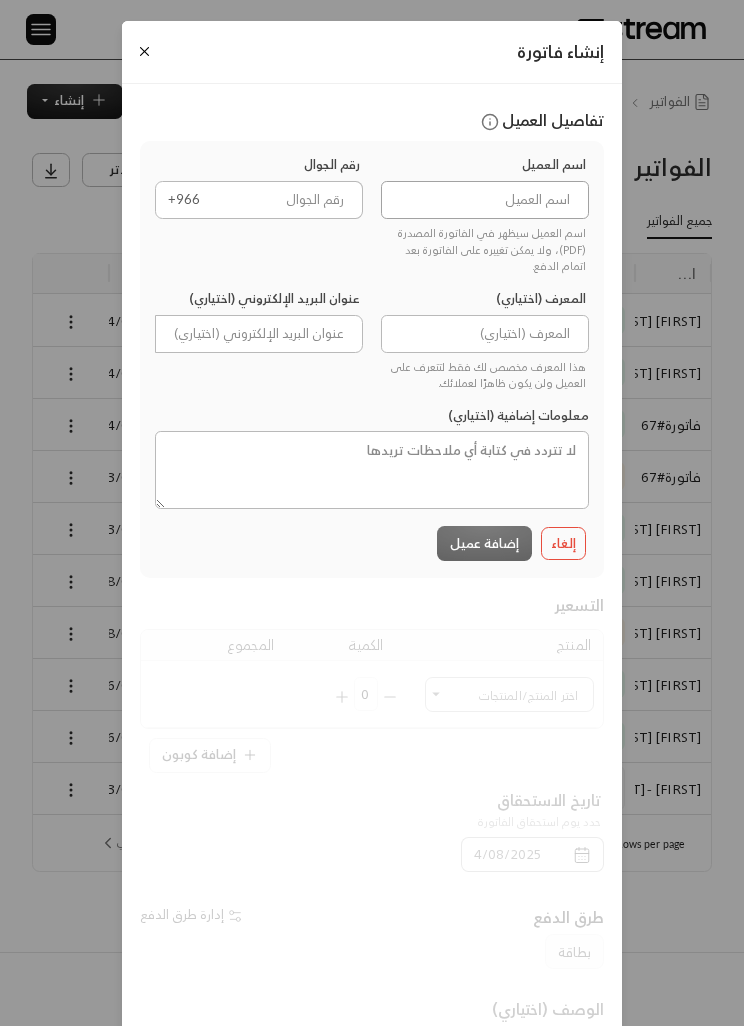 click at bounding box center [485, 200] 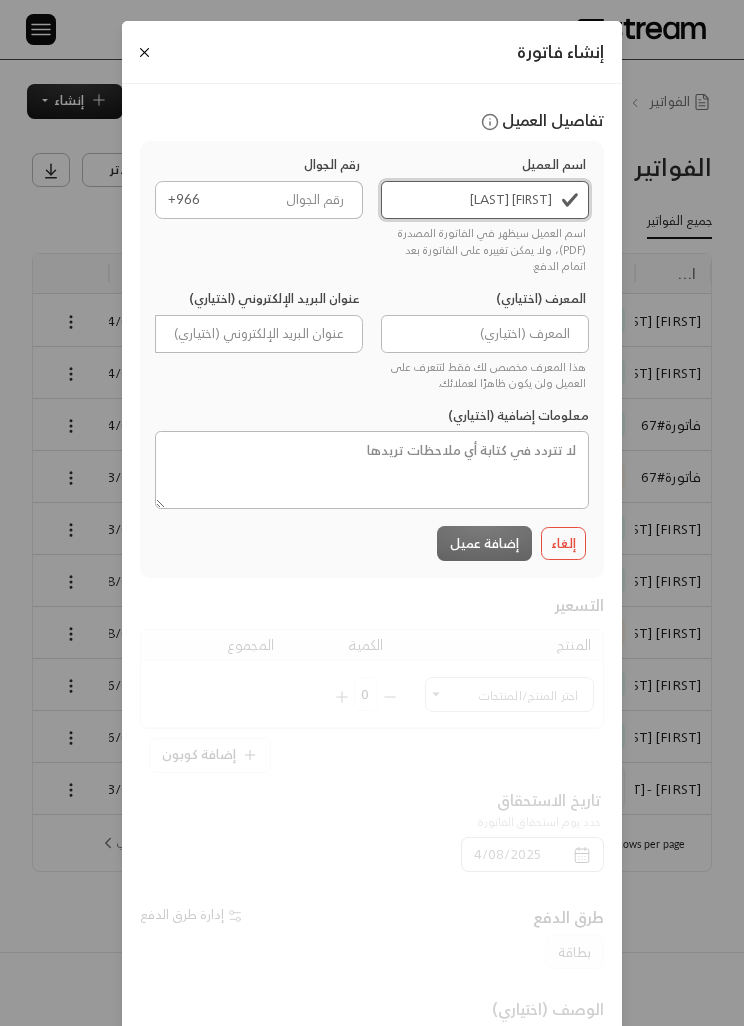 type on "[FIRST] [LAST]" 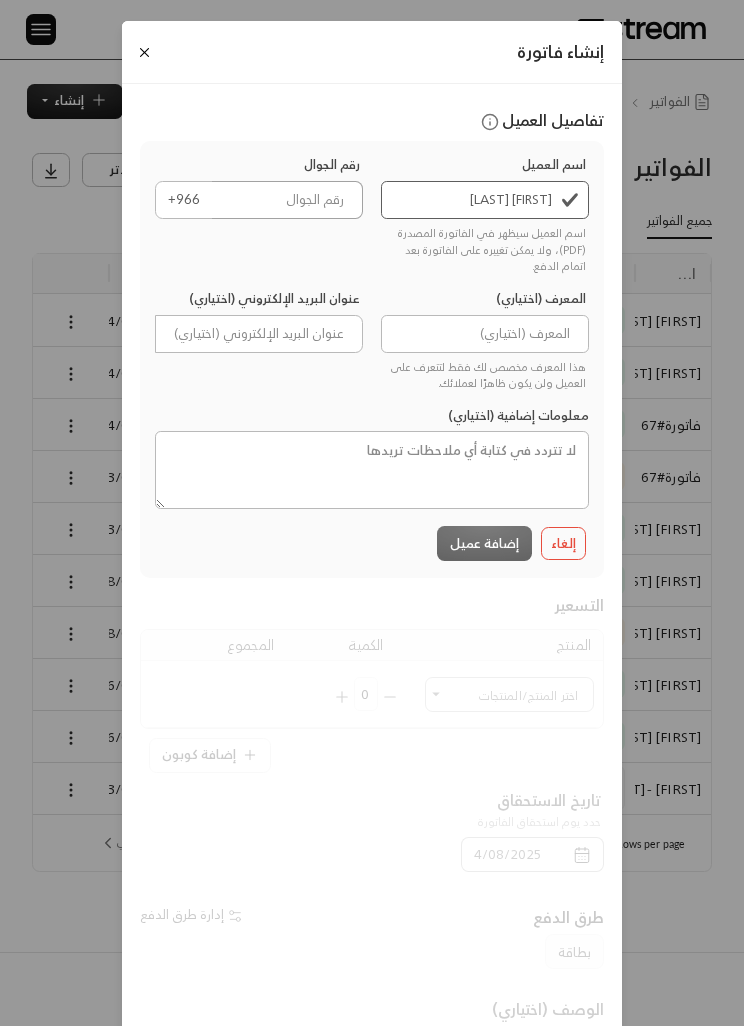 click at bounding box center (287, 200) 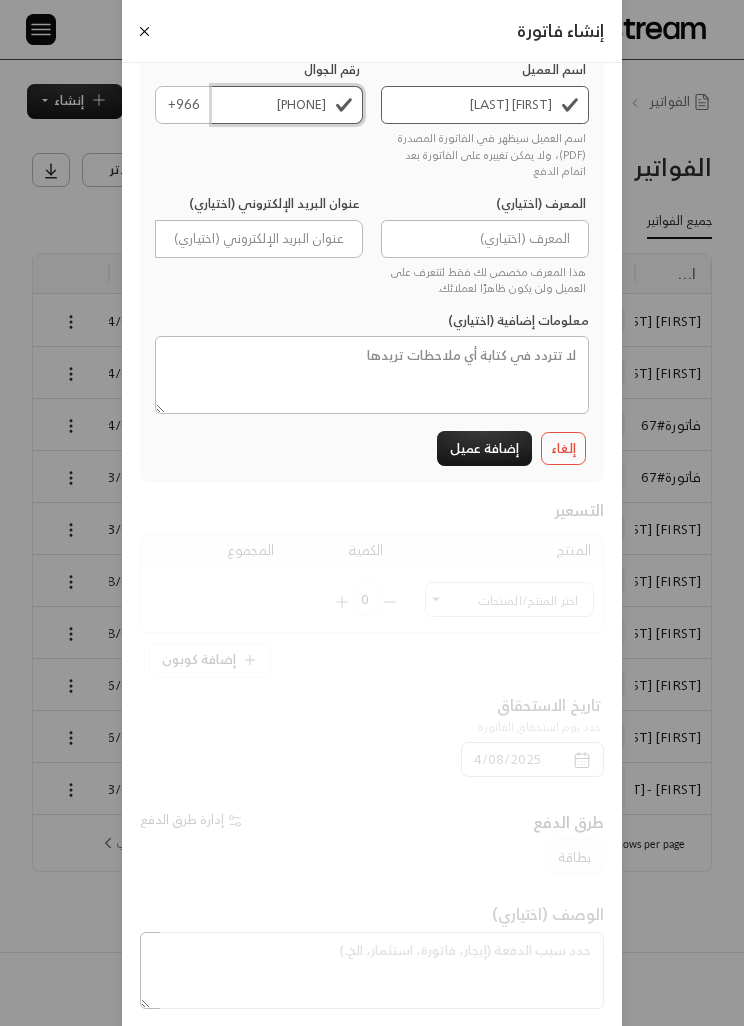 scroll, scrollTop: 100, scrollLeft: 0, axis: vertical 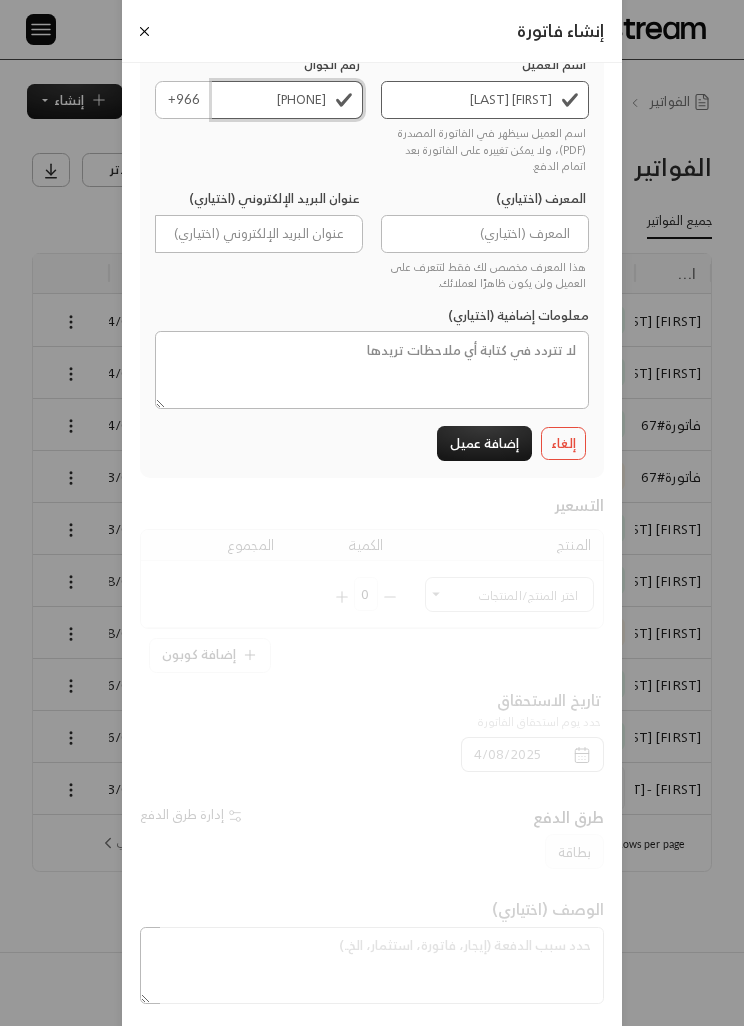 type on "[PHONE]" 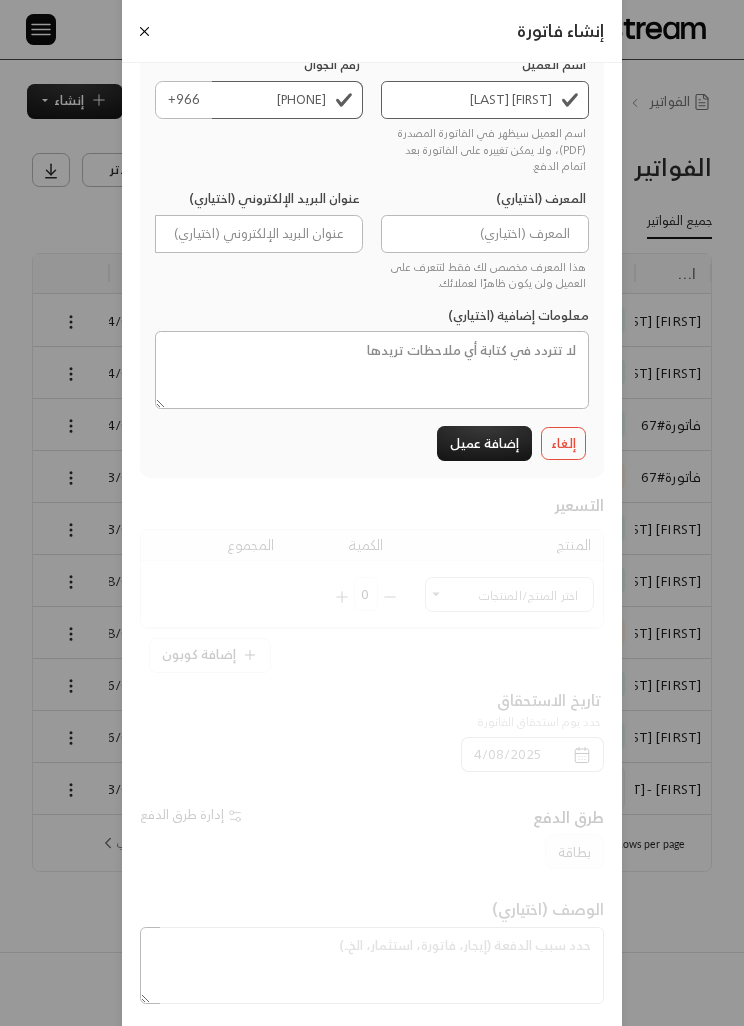 click on "إضافة عميل" at bounding box center (484, 443) 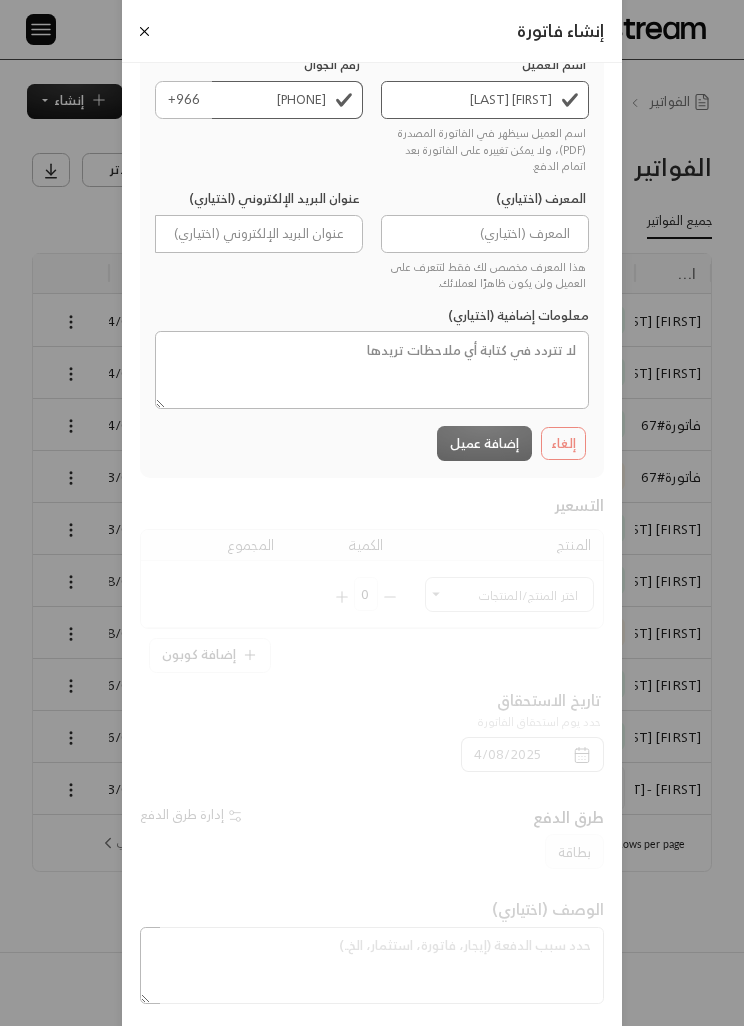 scroll, scrollTop: 0, scrollLeft: 0, axis: both 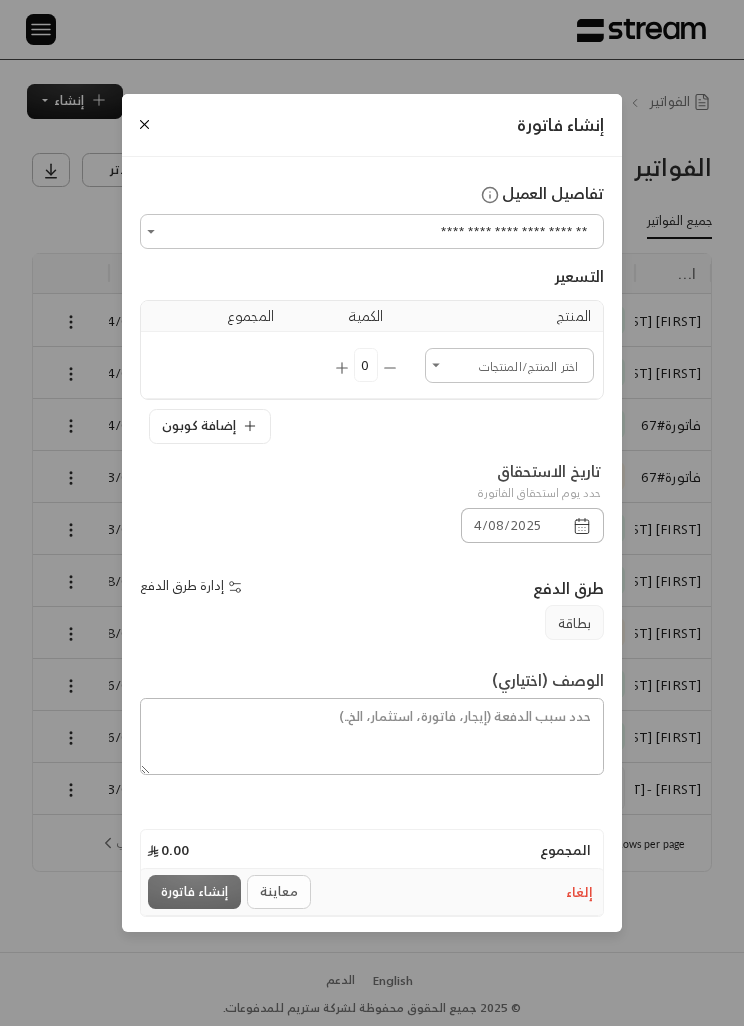 click on "اختر العميل" at bounding box center (509, 365) 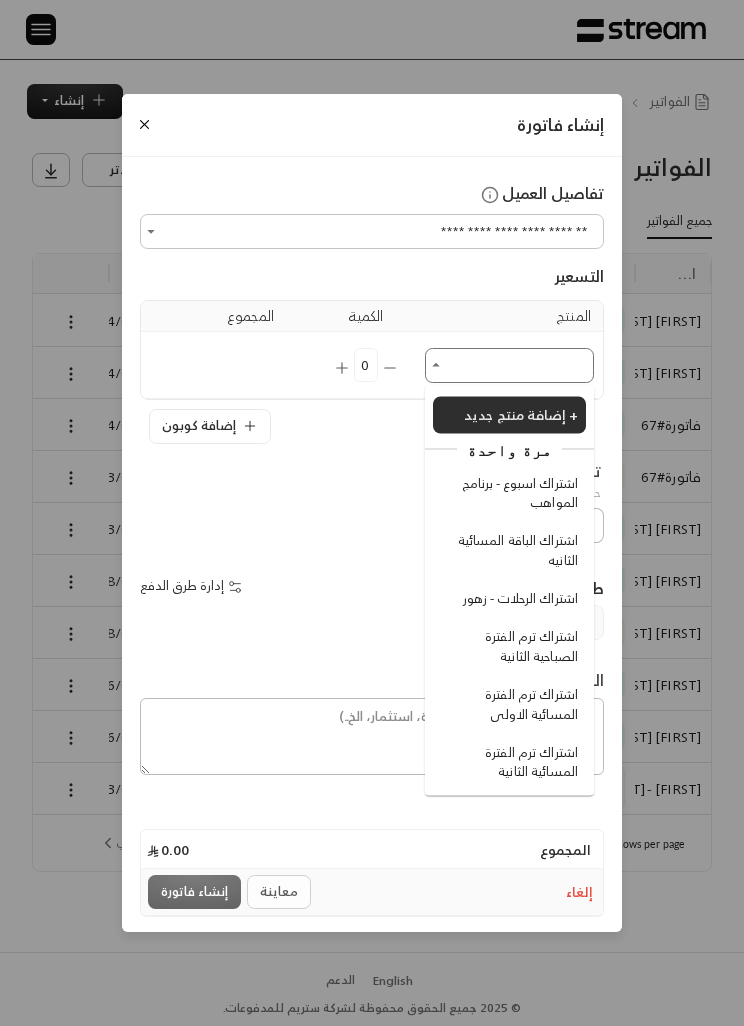 scroll, scrollTop: 13, scrollLeft: 0, axis: vertical 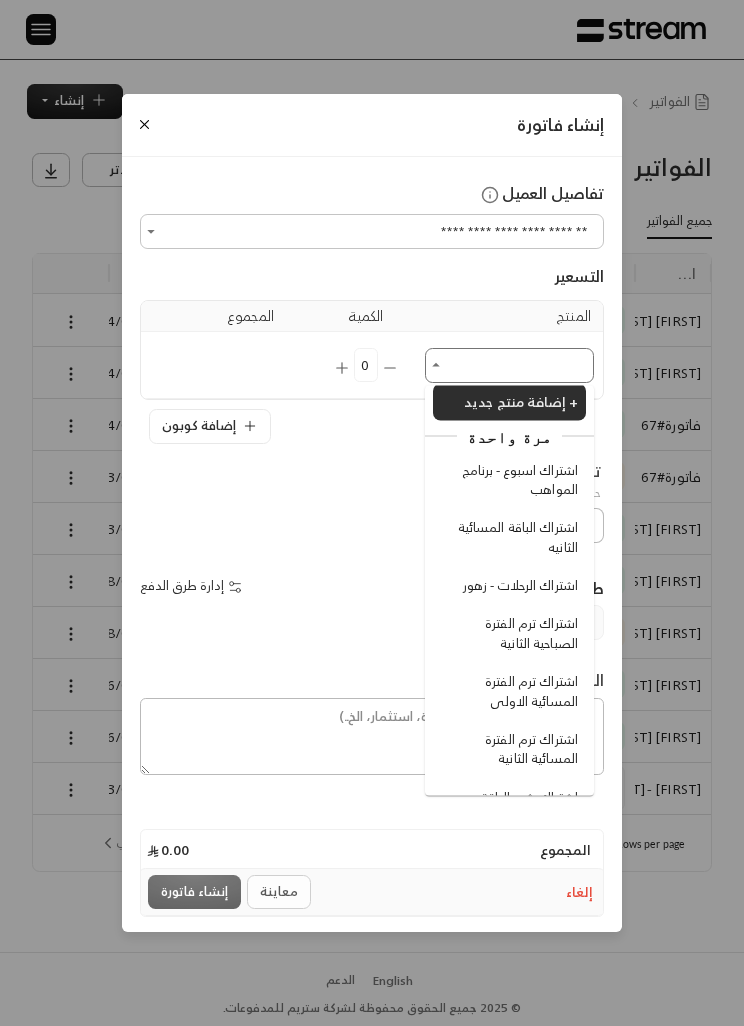 click on "اشتراك اسبوع - برنامج المواهب" at bounding box center [512, 479] 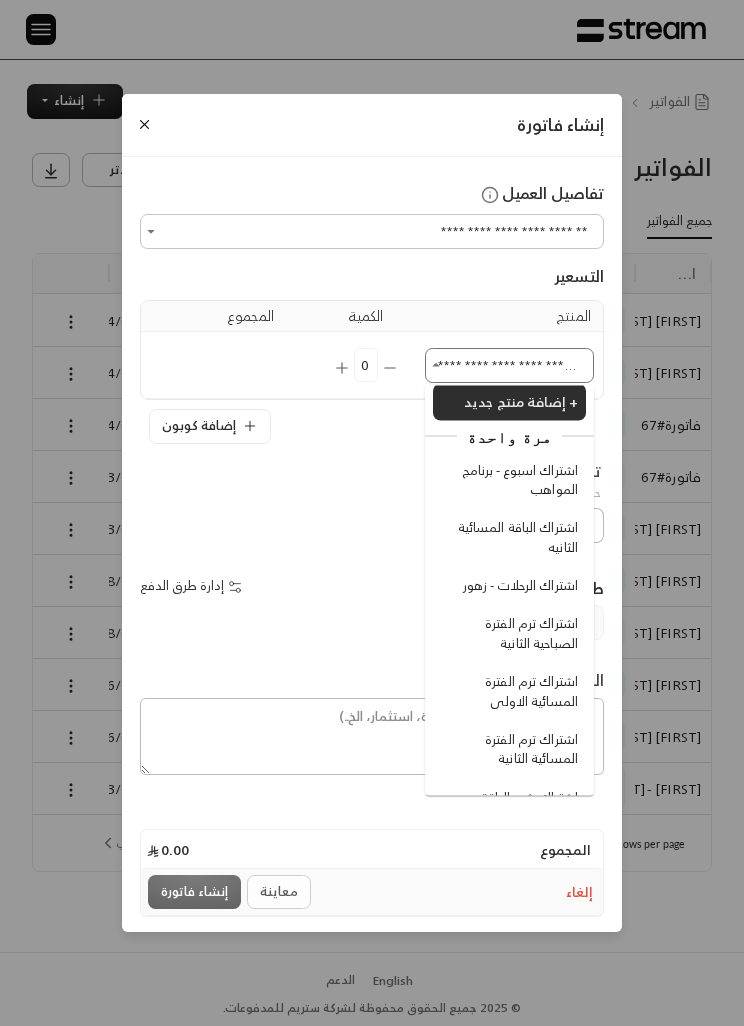 type 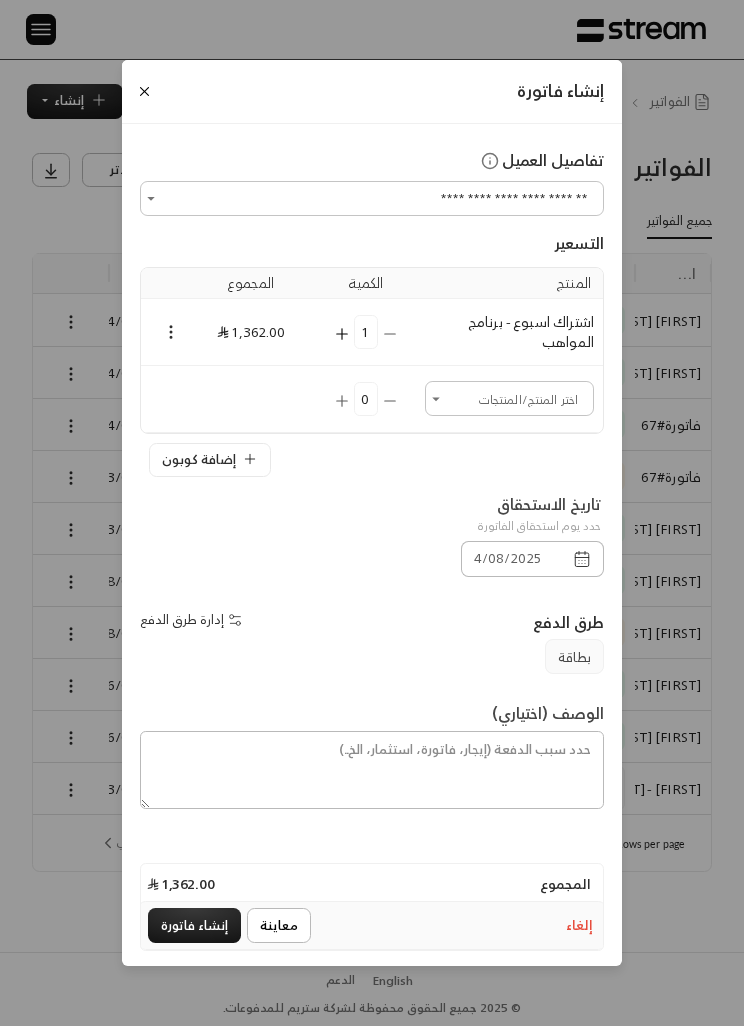 click 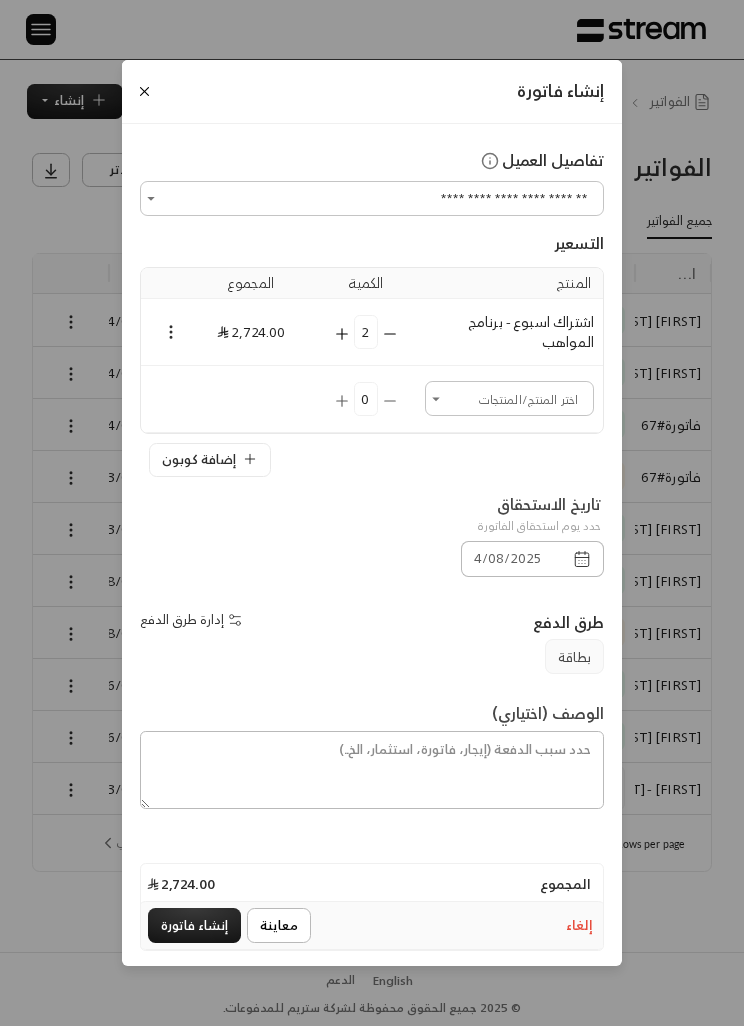 click 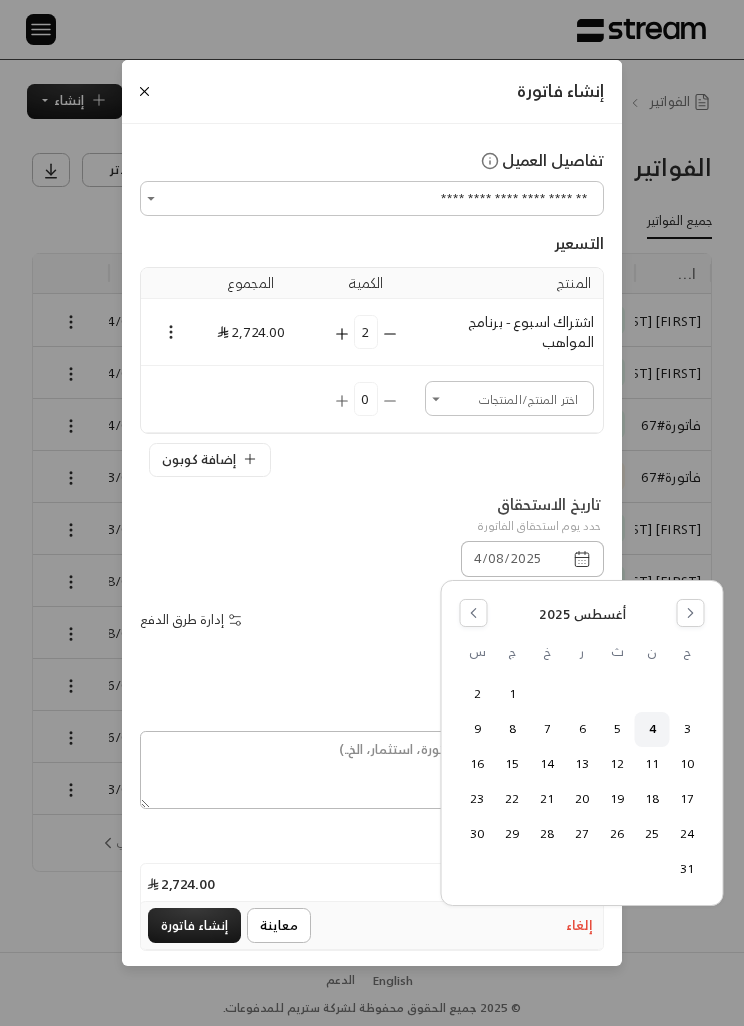 click 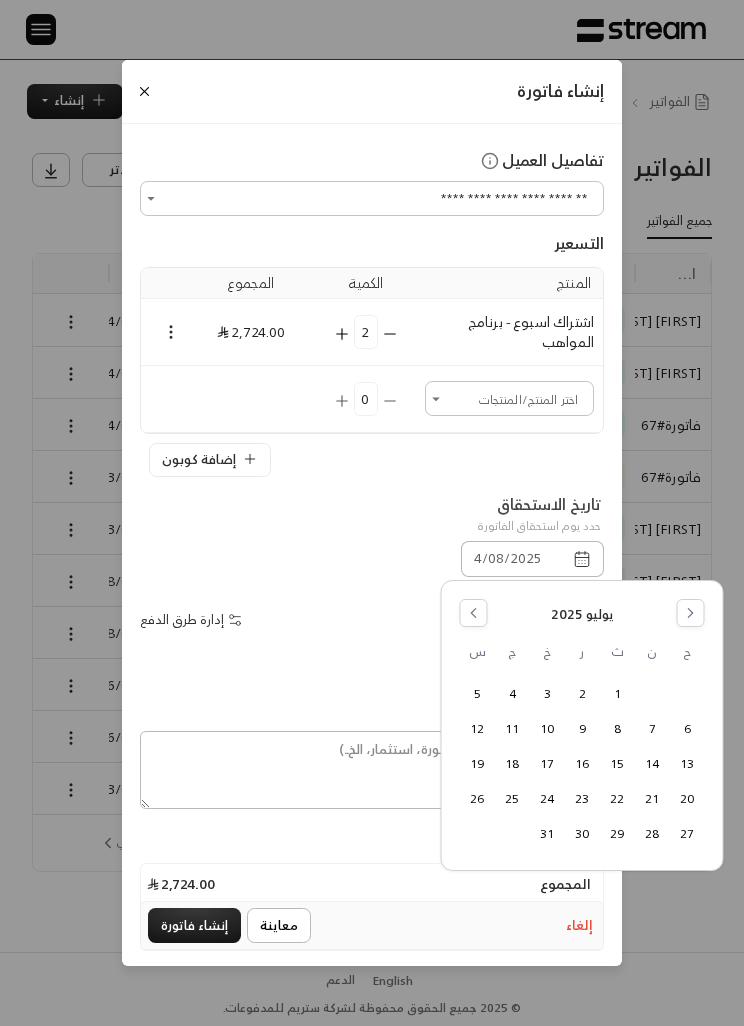 click on "27" at bounding box center [687, 834] 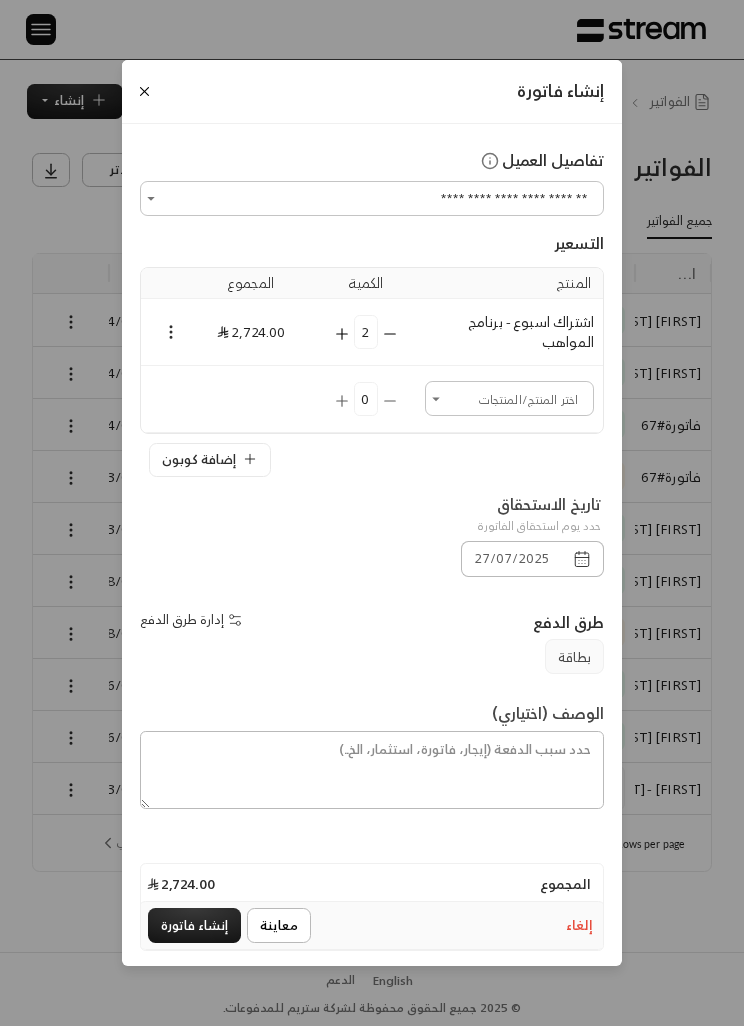 click on "إنشاء فاتورة" at bounding box center [194, 925] 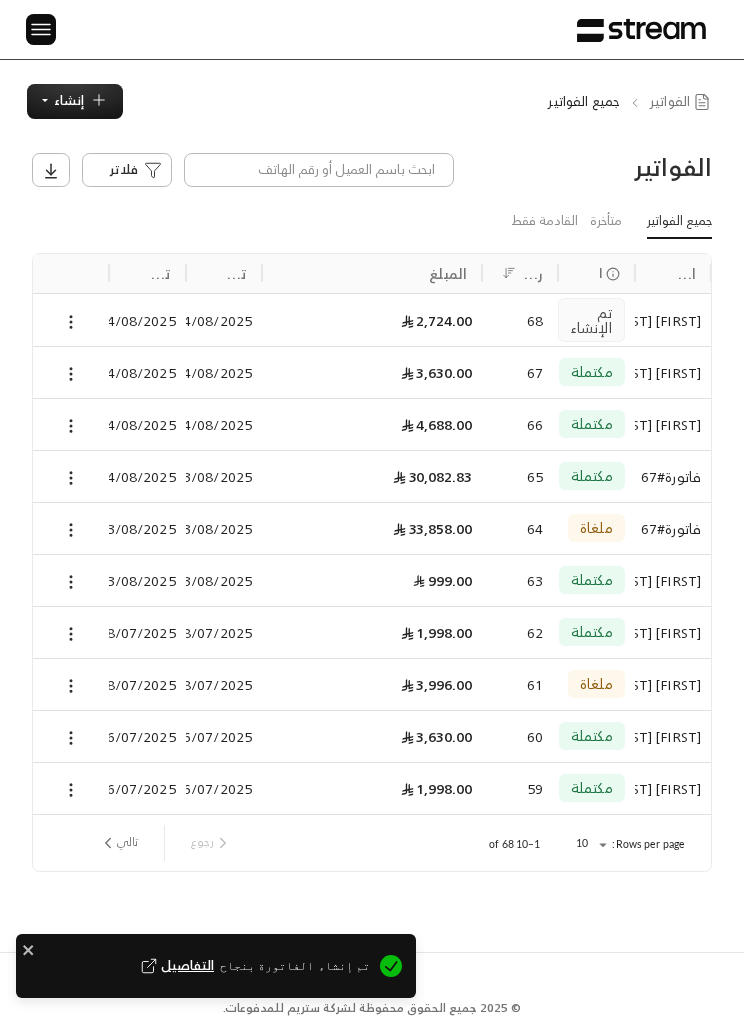 click 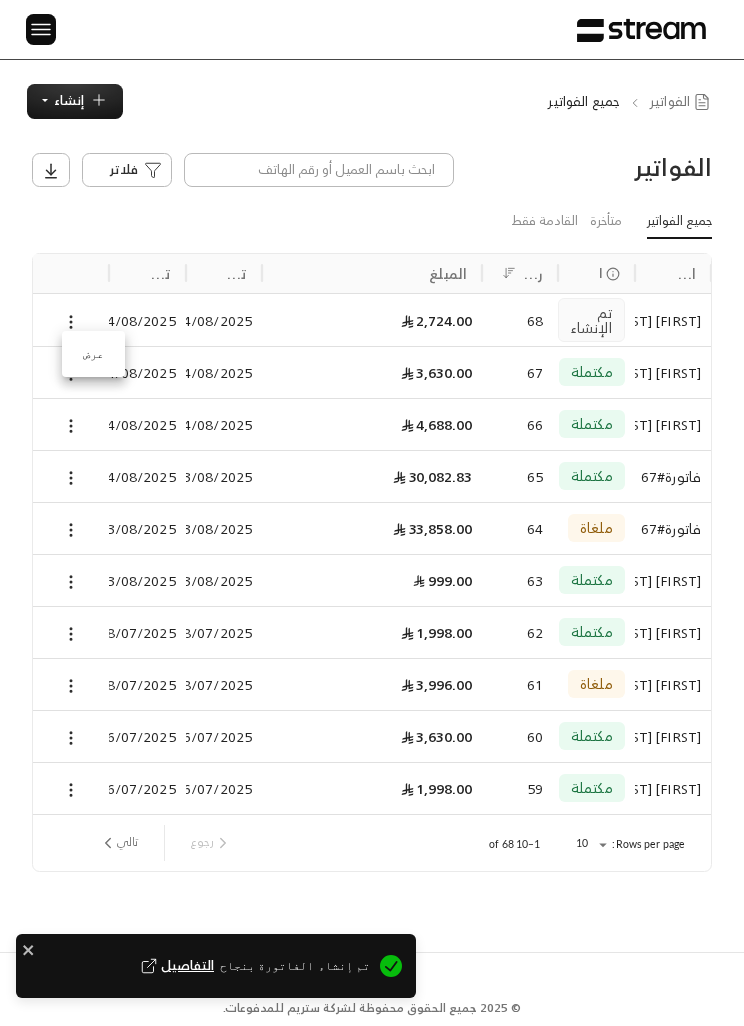 click on "عرض" at bounding box center (93, 354) 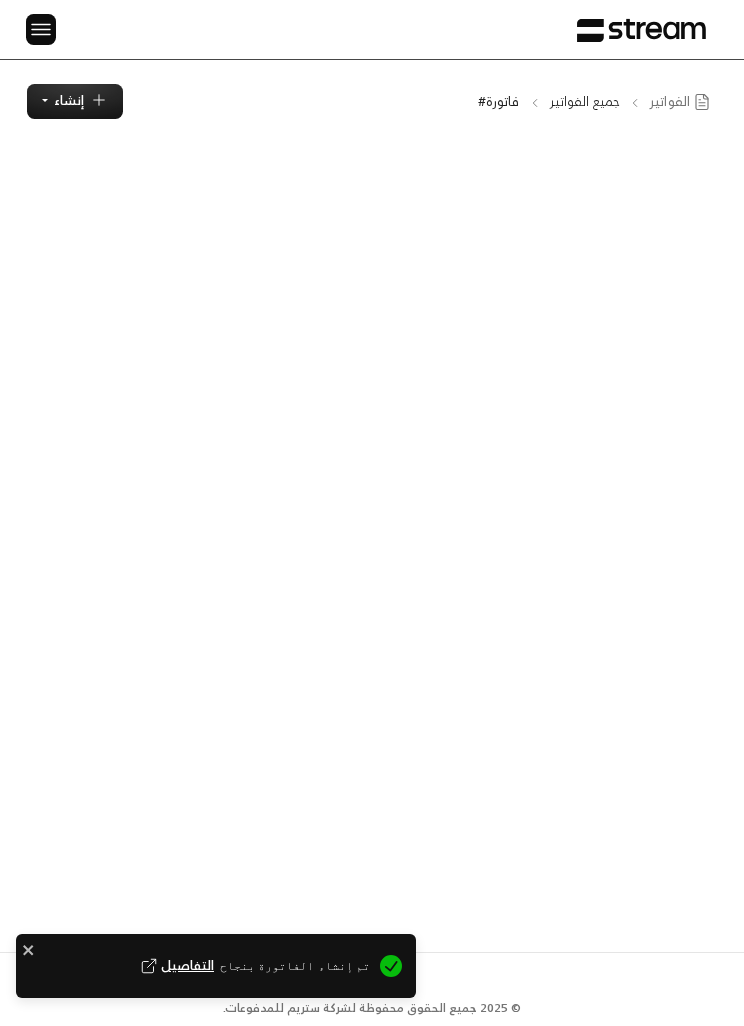 scroll, scrollTop: 0, scrollLeft: 0, axis: both 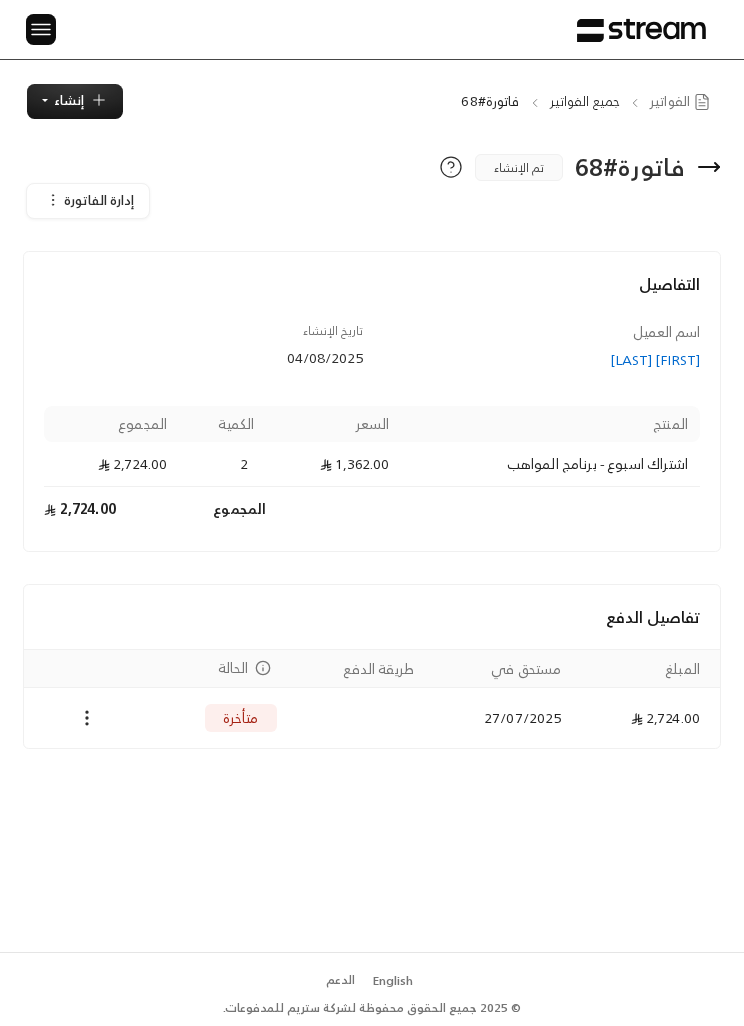 click 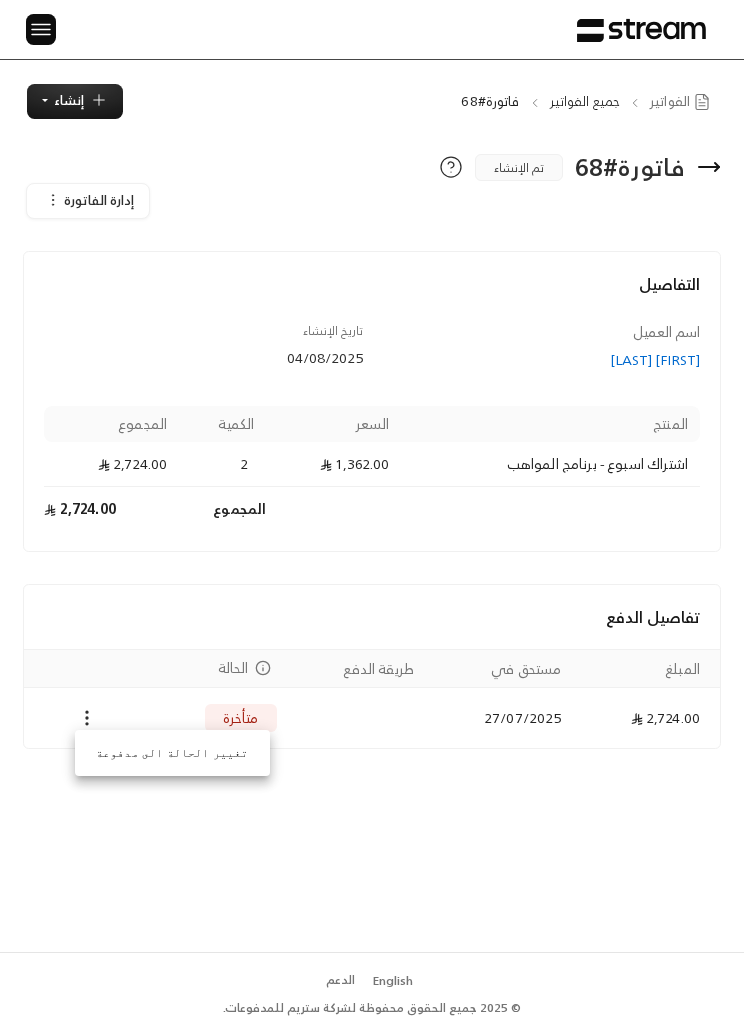 click on "تغيير الحالة الى مدفوعة" at bounding box center [172, 753] 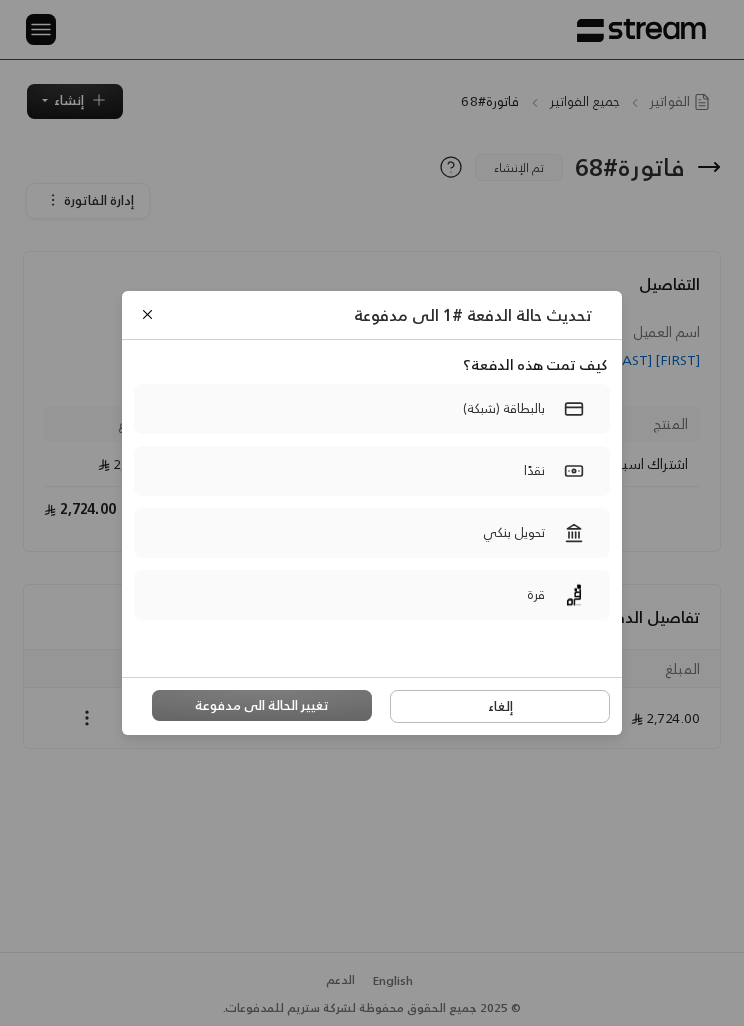 click on "تحويل بنكي" at bounding box center [372, 533] 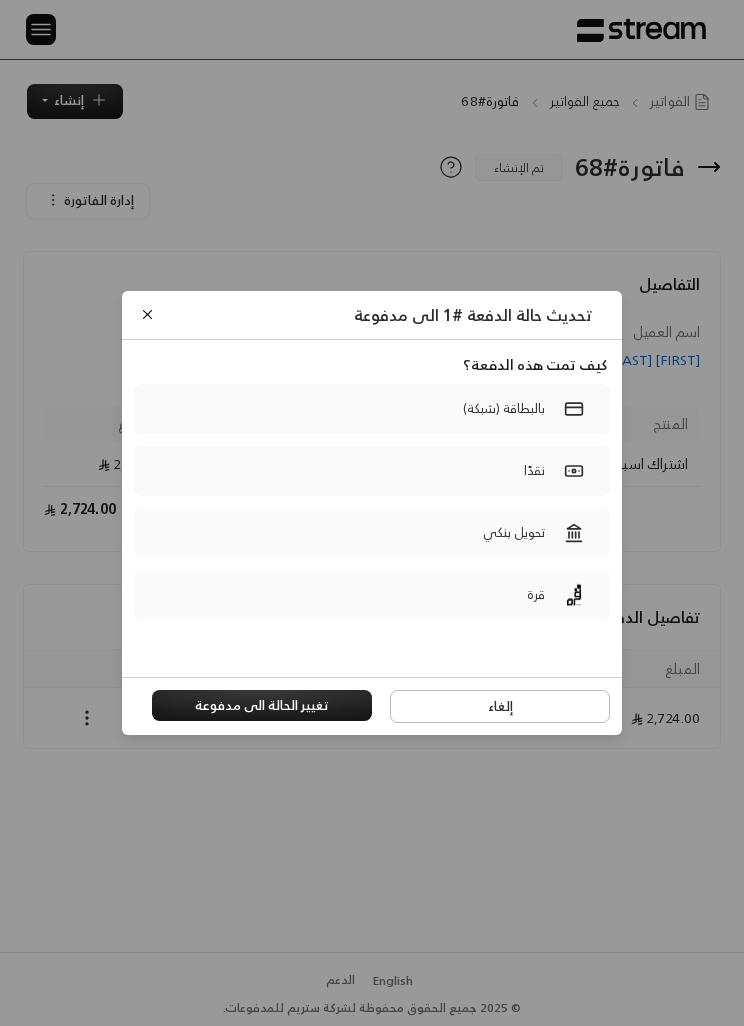 click on "تغيير الحالة الى مدفوعة" at bounding box center (262, 706) 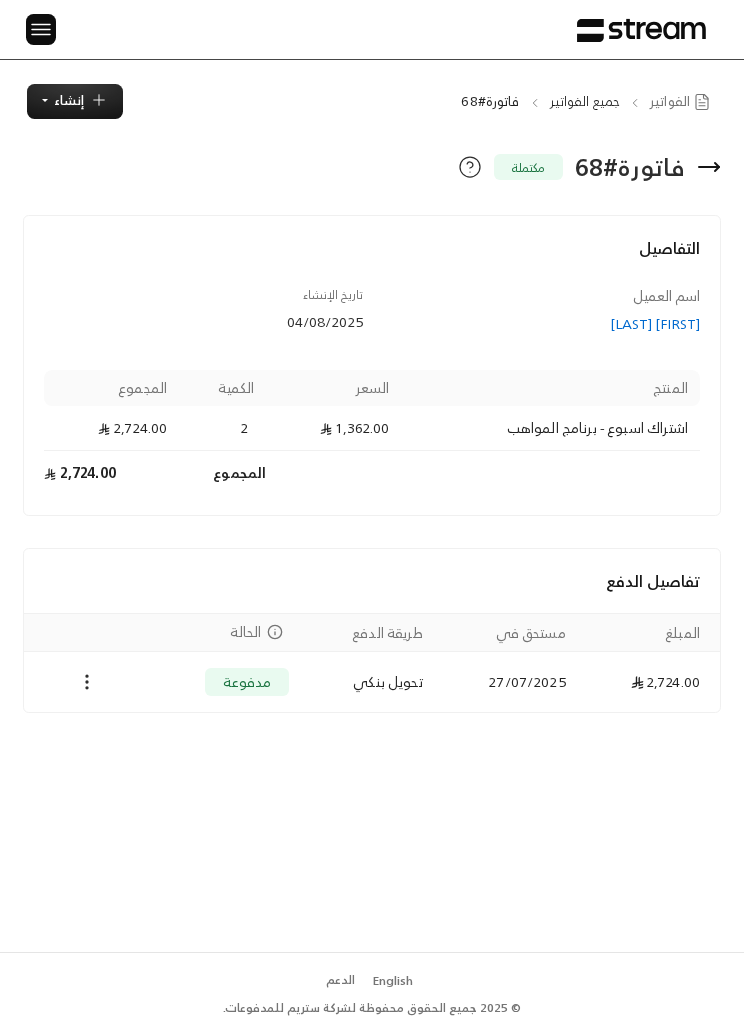 click on "اسم العميل [FIRST] [LAST] تاريخ الإنشاء 04/08/2025 المنتج السعر الكمية المجموع اشتراك اسبوع - برنامج المواهب  1,362.00   2 2,724.00   المجموع 2,724.00" at bounding box center (372, 390) 